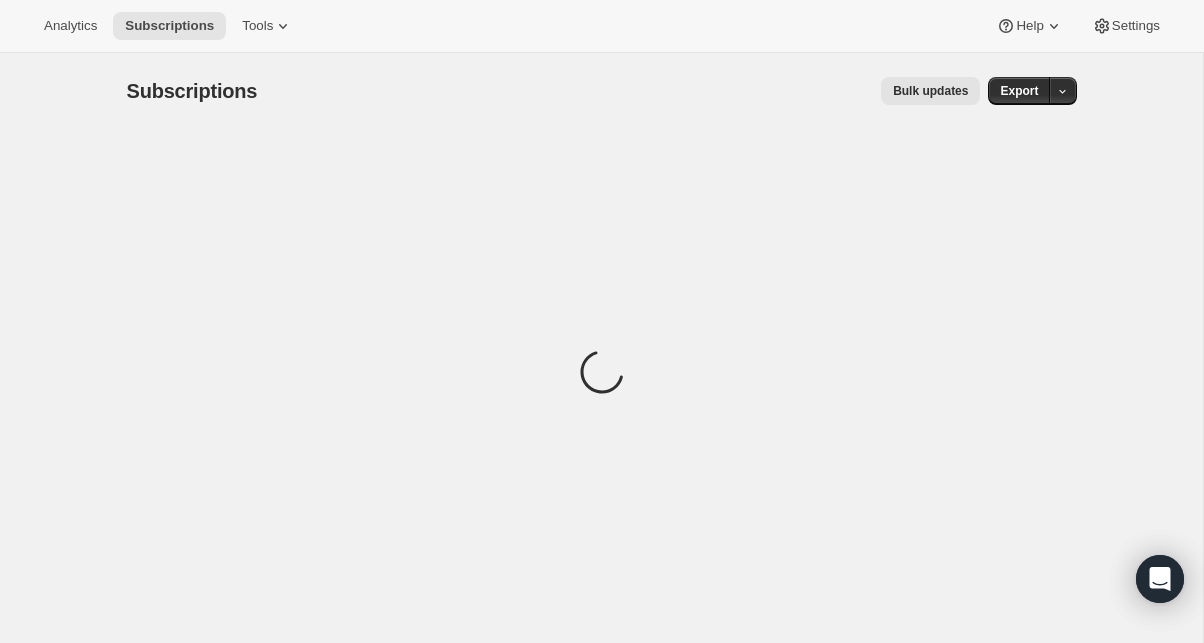 scroll, scrollTop: 0, scrollLeft: 0, axis: both 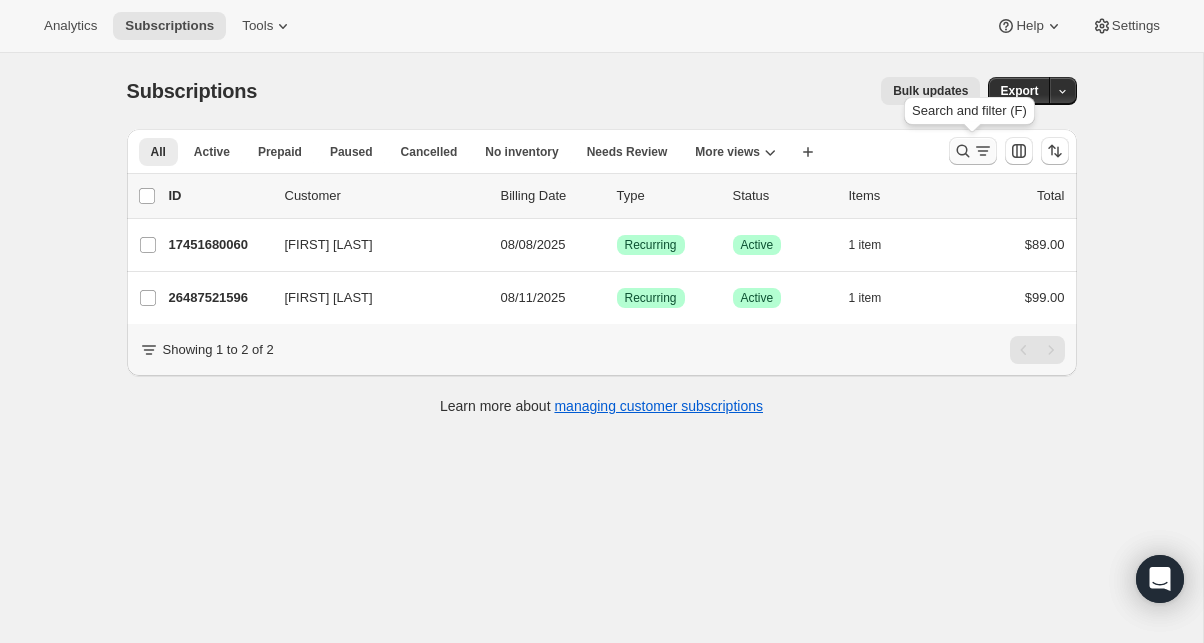 click 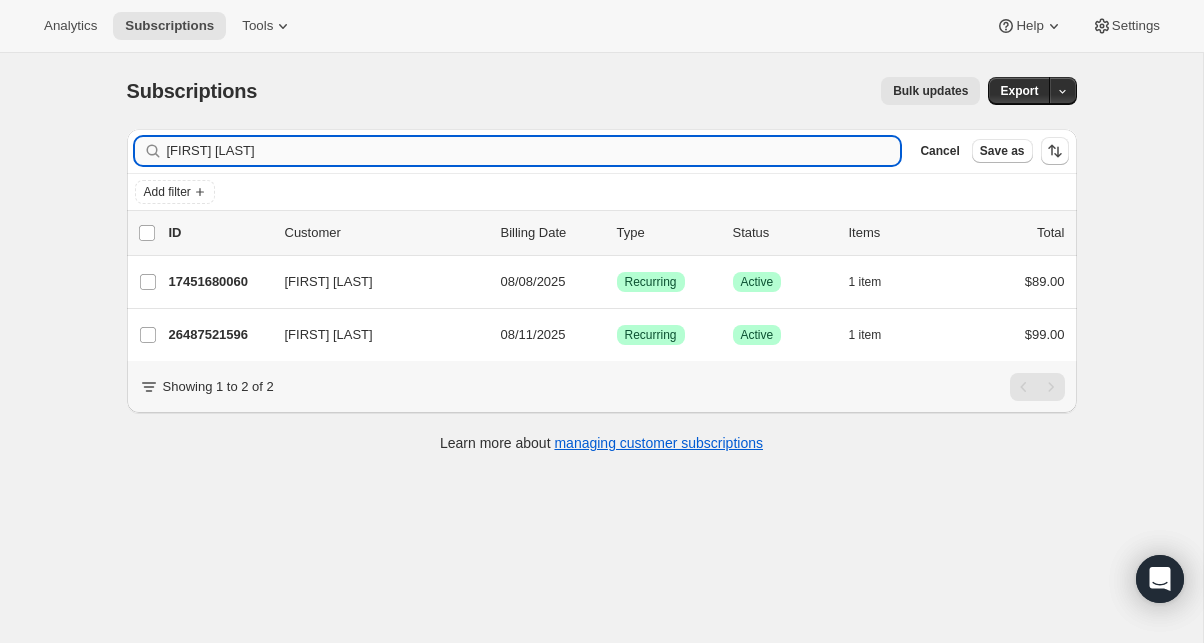 click on "Sean McIntyre" at bounding box center (534, 151) 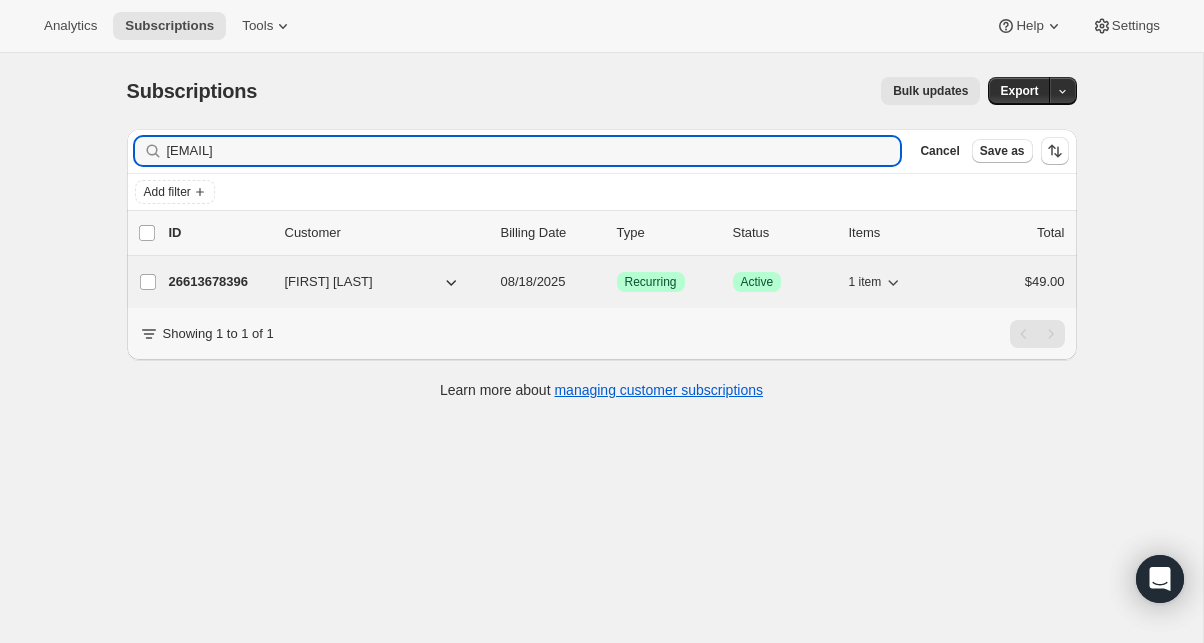 type on "silence15@comcast.net" 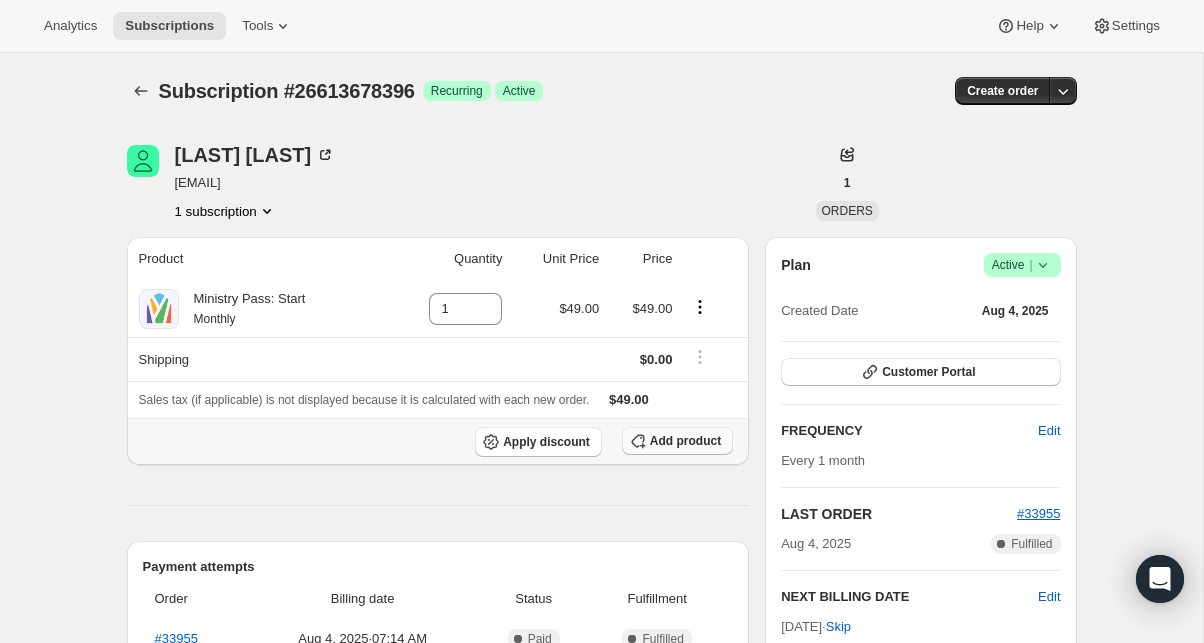 click on "Add product" at bounding box center (685, 441) 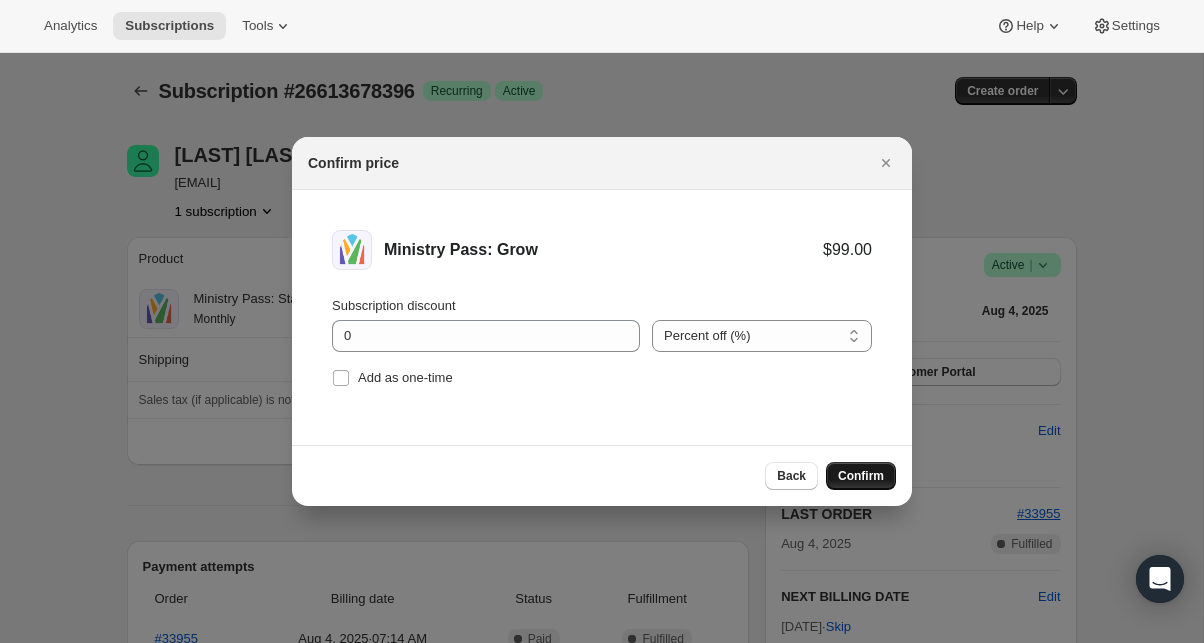 click on "Confirm" at bounding box center [861, 476] 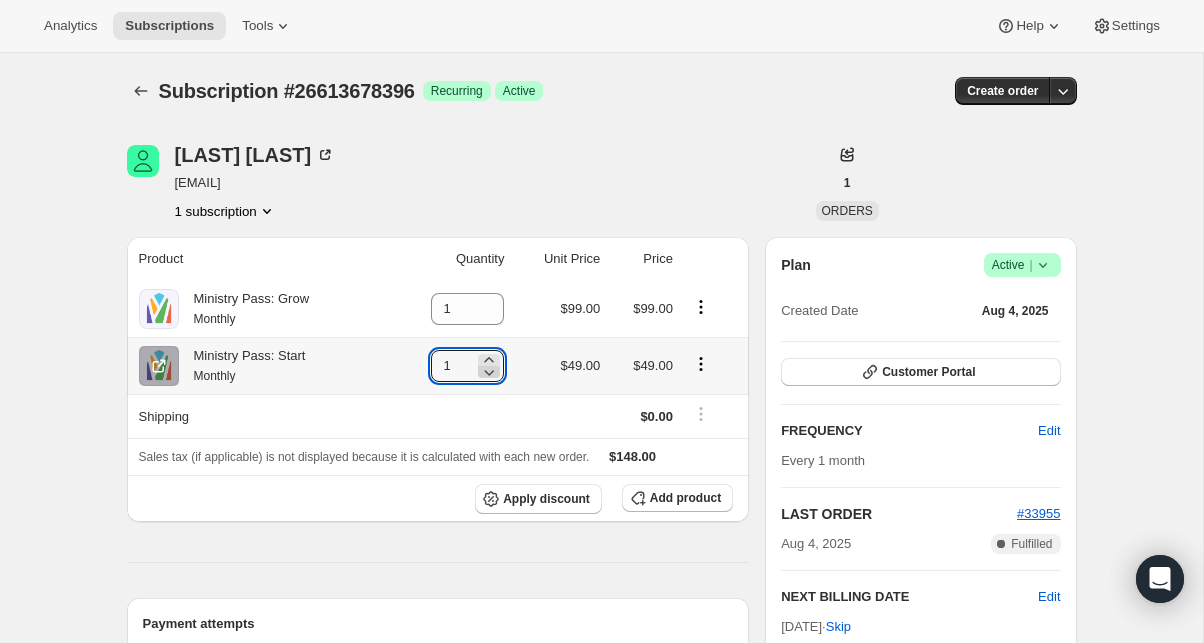 click 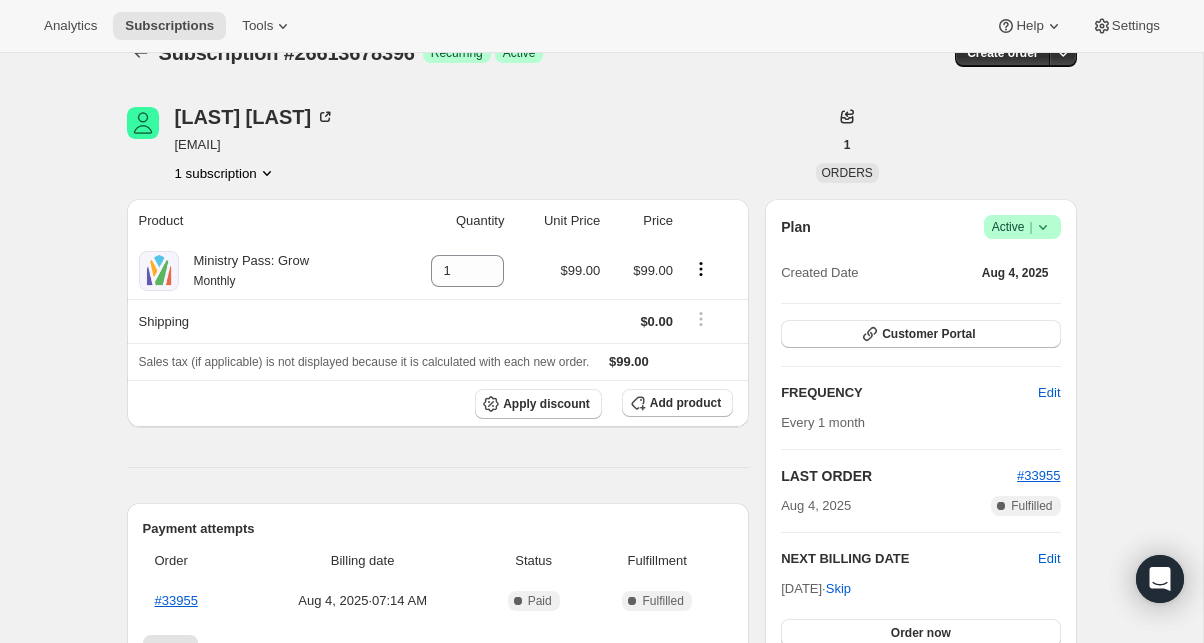 scroll, scrollTop: 0, scrollLeft: 0, axis: both 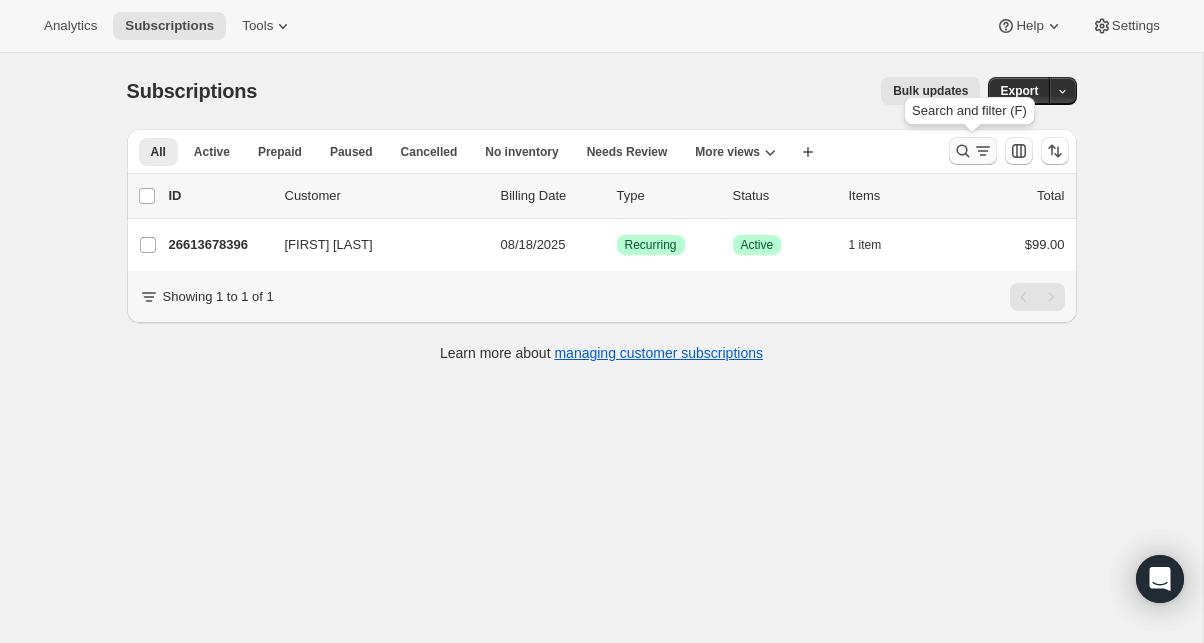 click 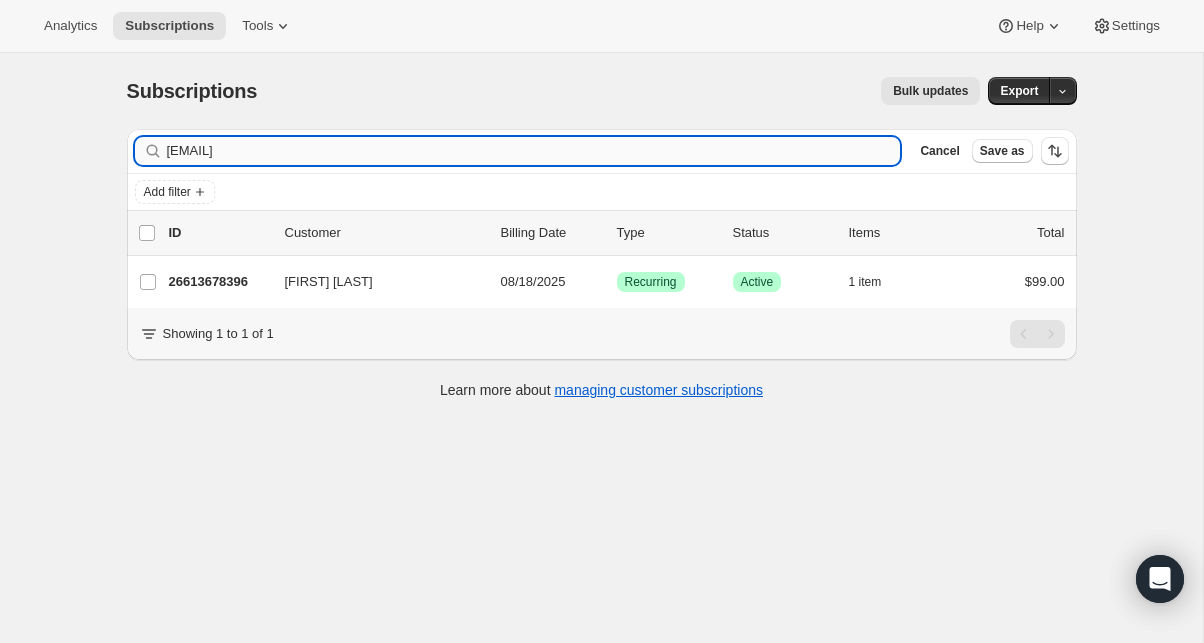 click on "silence15@comcast.net" at bounding box center (534, 151) 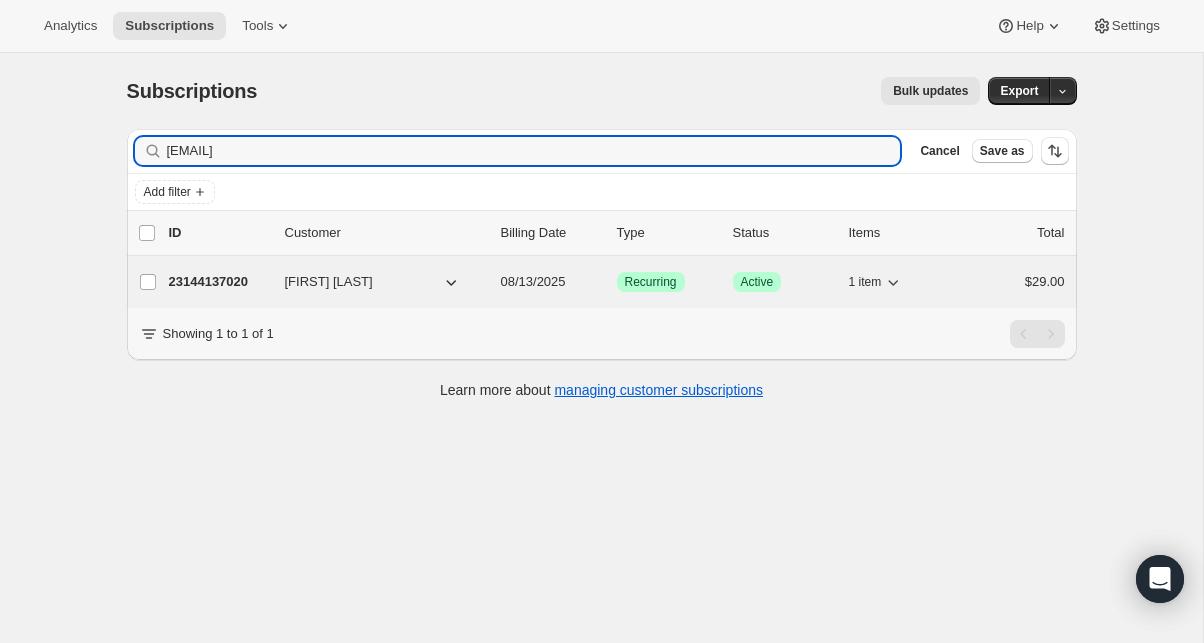 type on "calebdaniels2022@gmail.com" 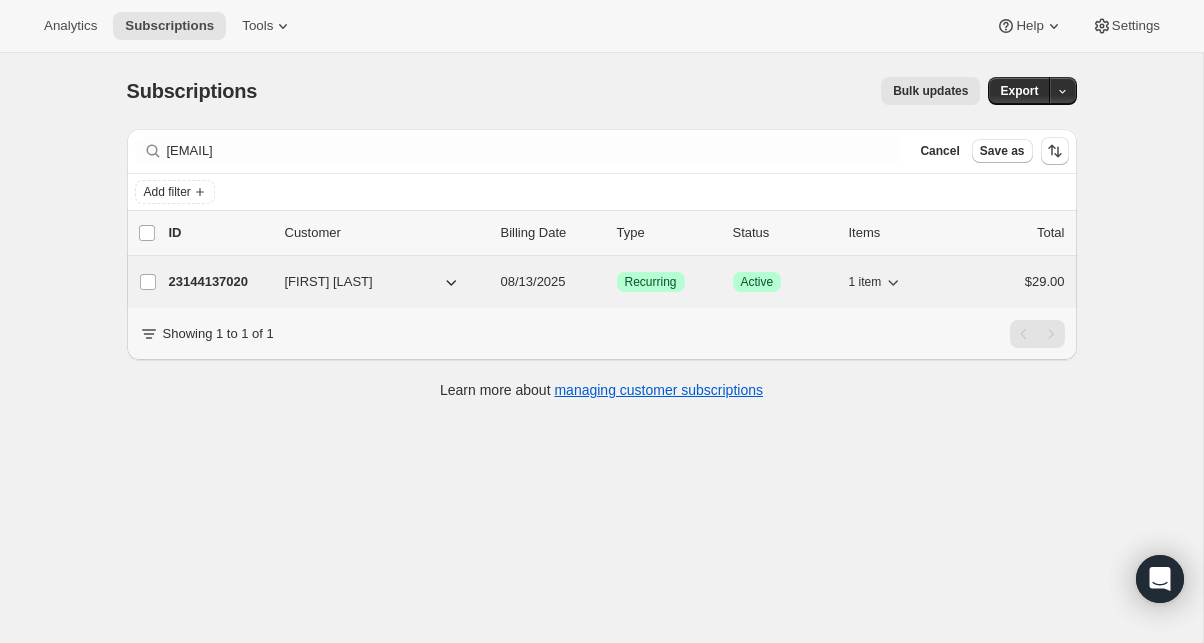 click on "23144137020" at bounding box center (219, 282) 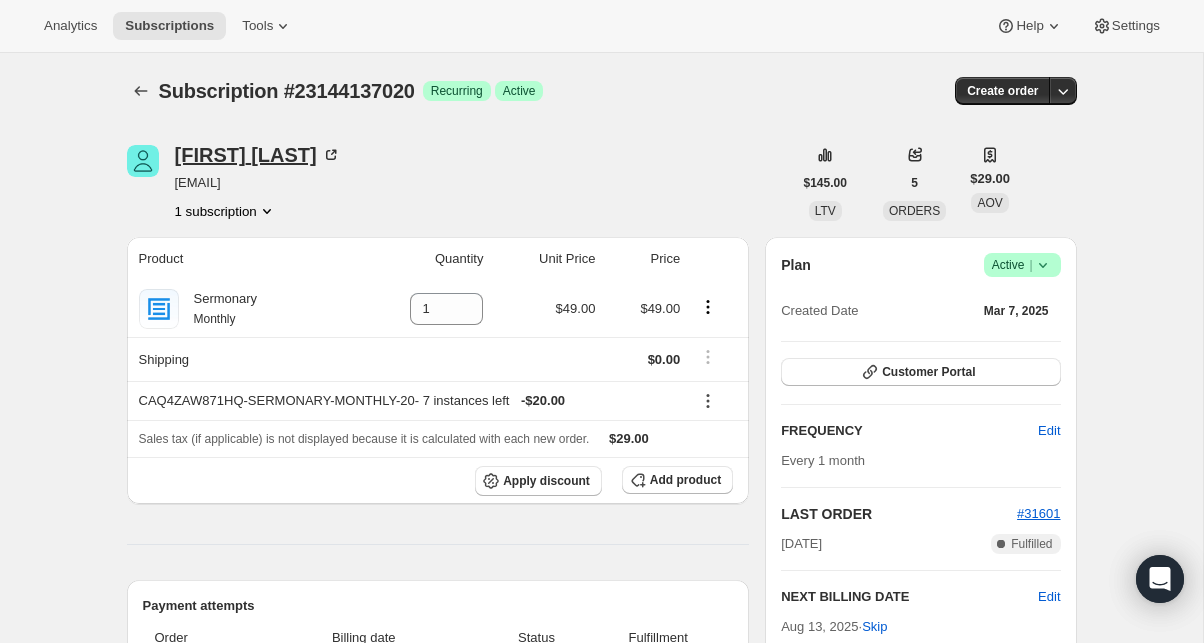 click on "Caleb   Daniels" at bounding box center (258, 155) 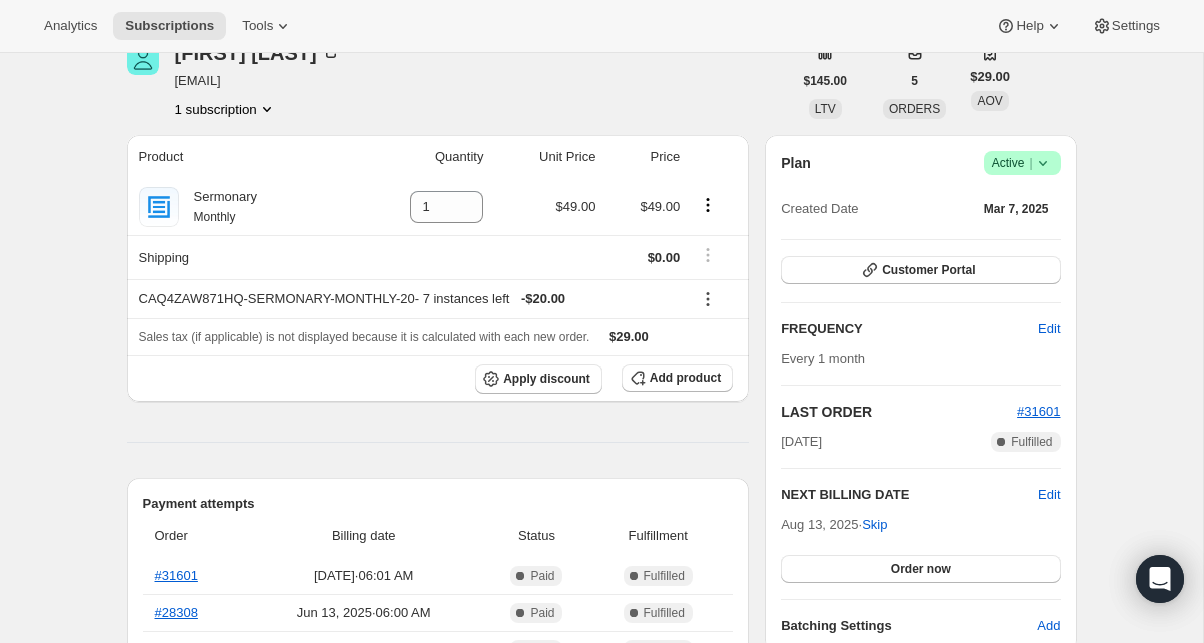 scroll, scrollTop: 121, scrollLeft: 0, axis: vertical 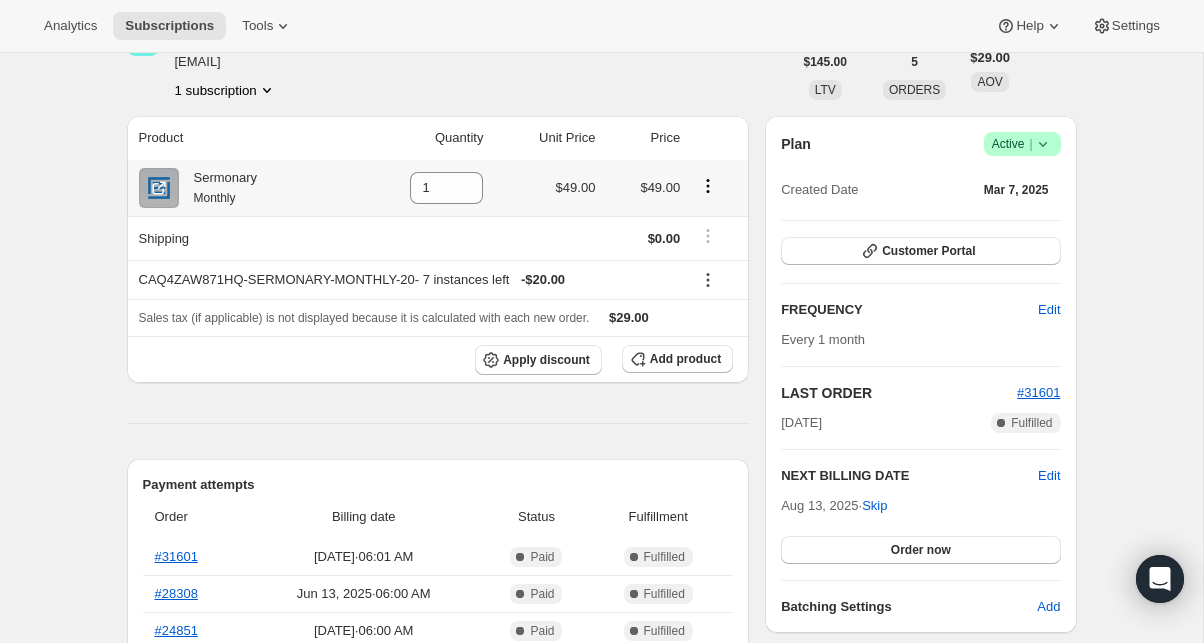 click 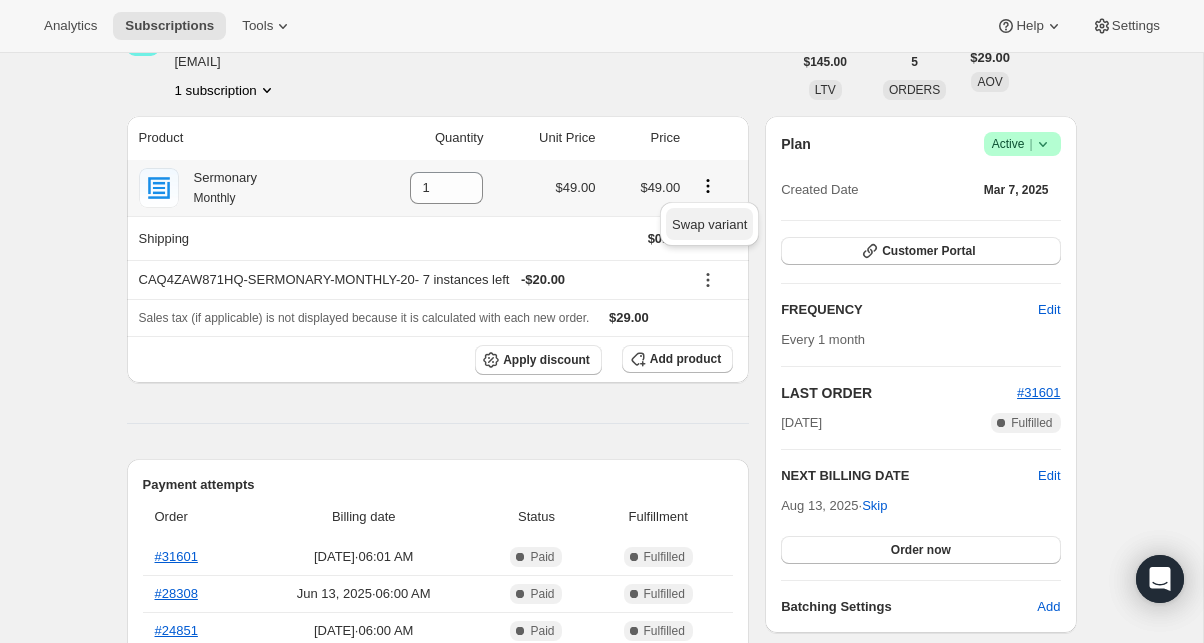 click on "Swap variant" at bounding box center (709, 224) 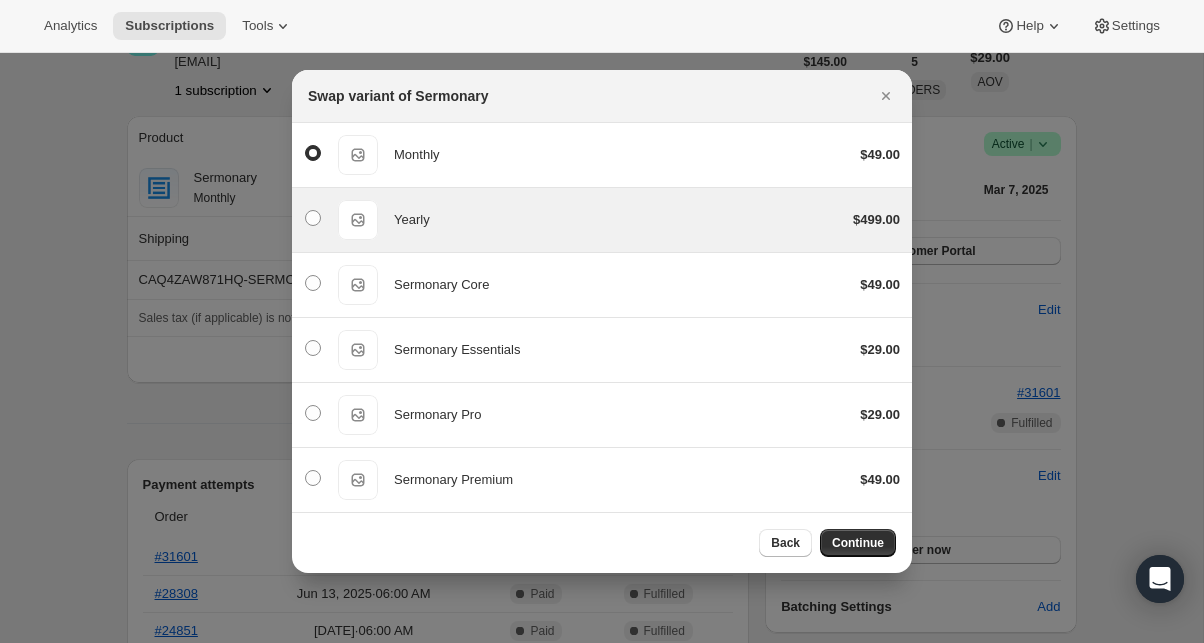 click on "Yearly Yearly $499.00" at bounding box center [602, 220] 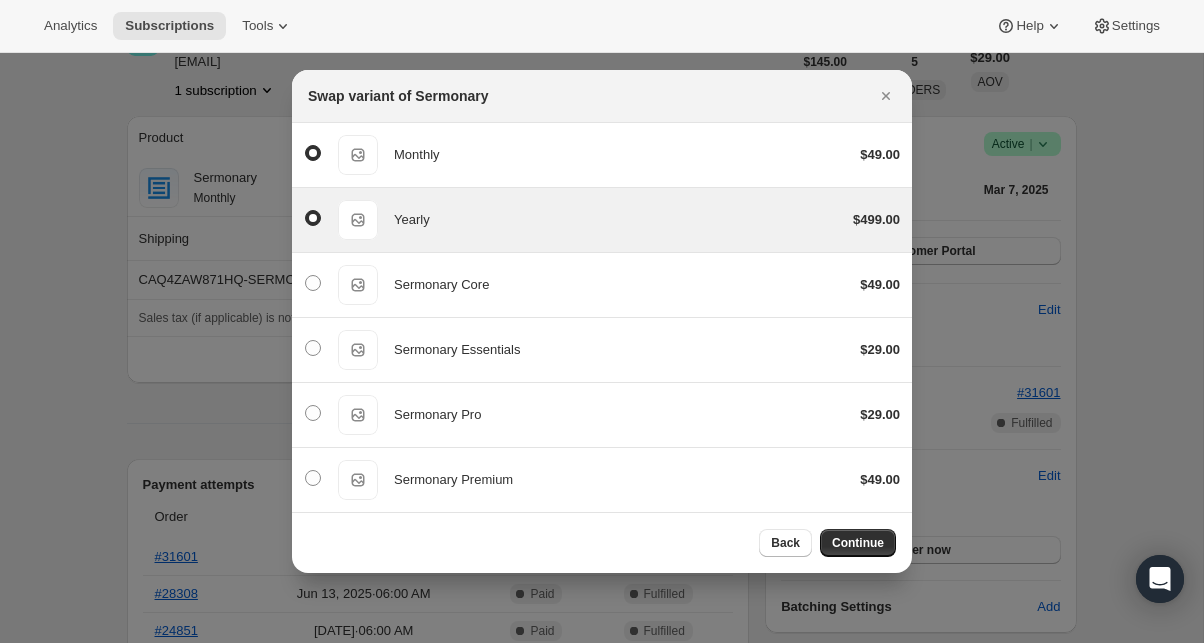 radio on "false" 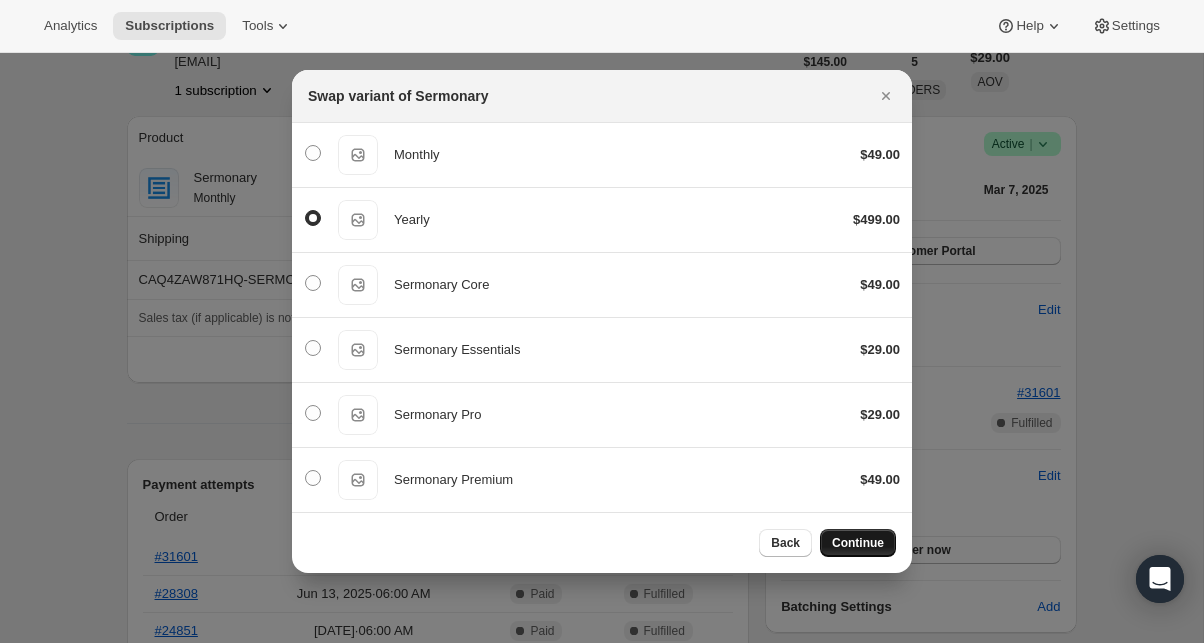 click on "Continue" at bounding box center (858, 543) 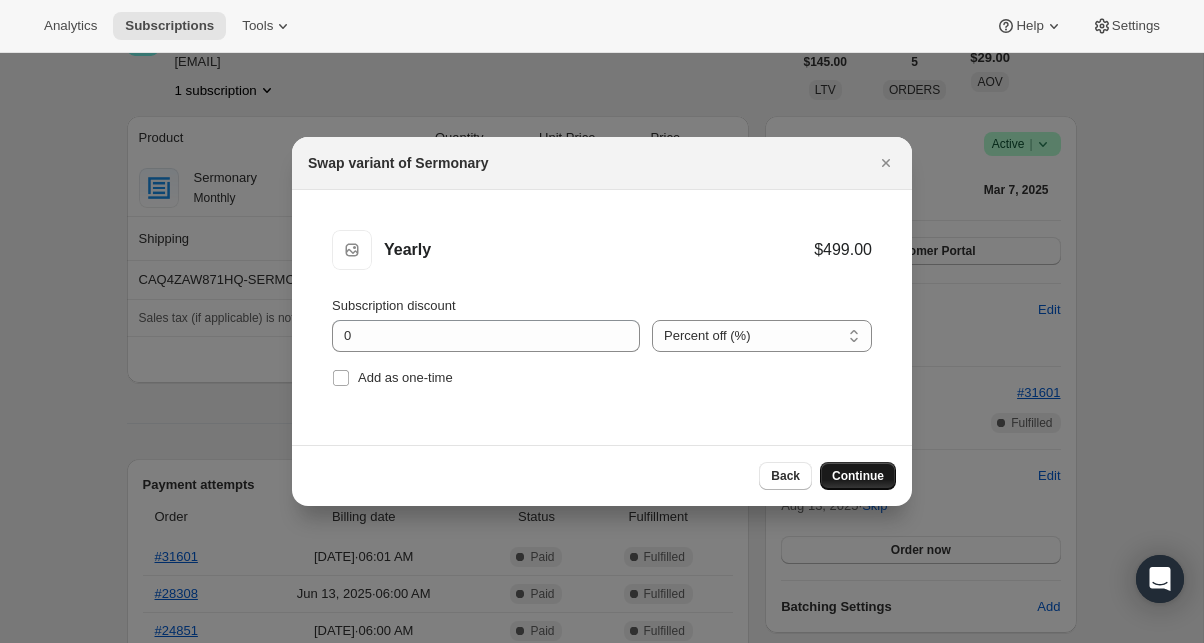 click on "Continue" at bounding box center (858, 476) 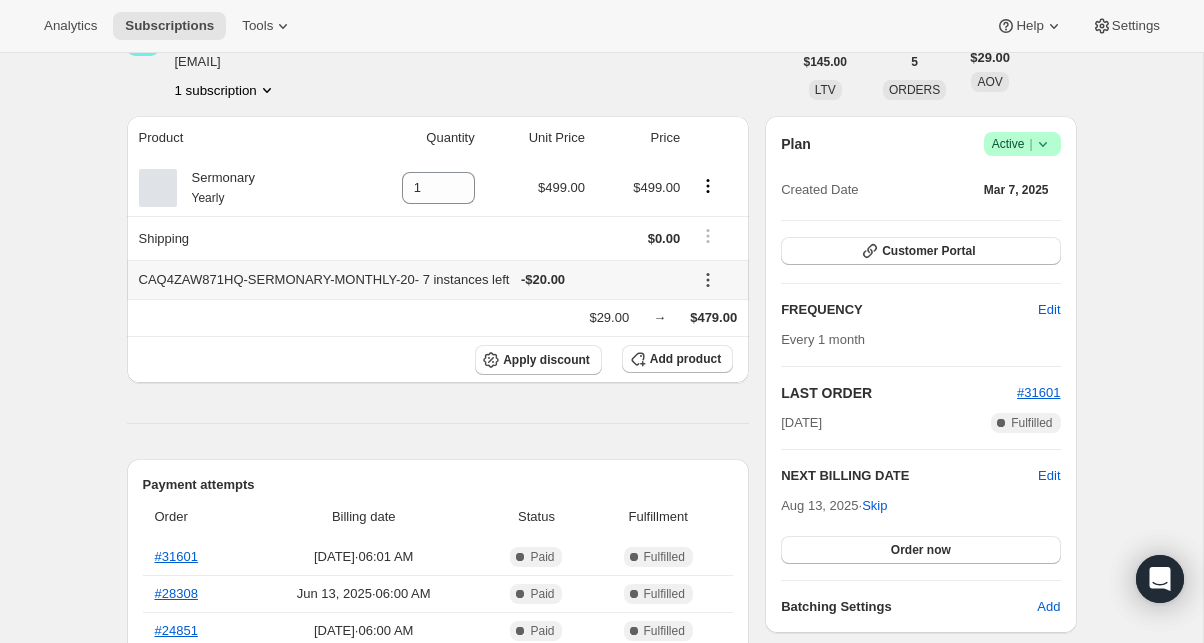 click 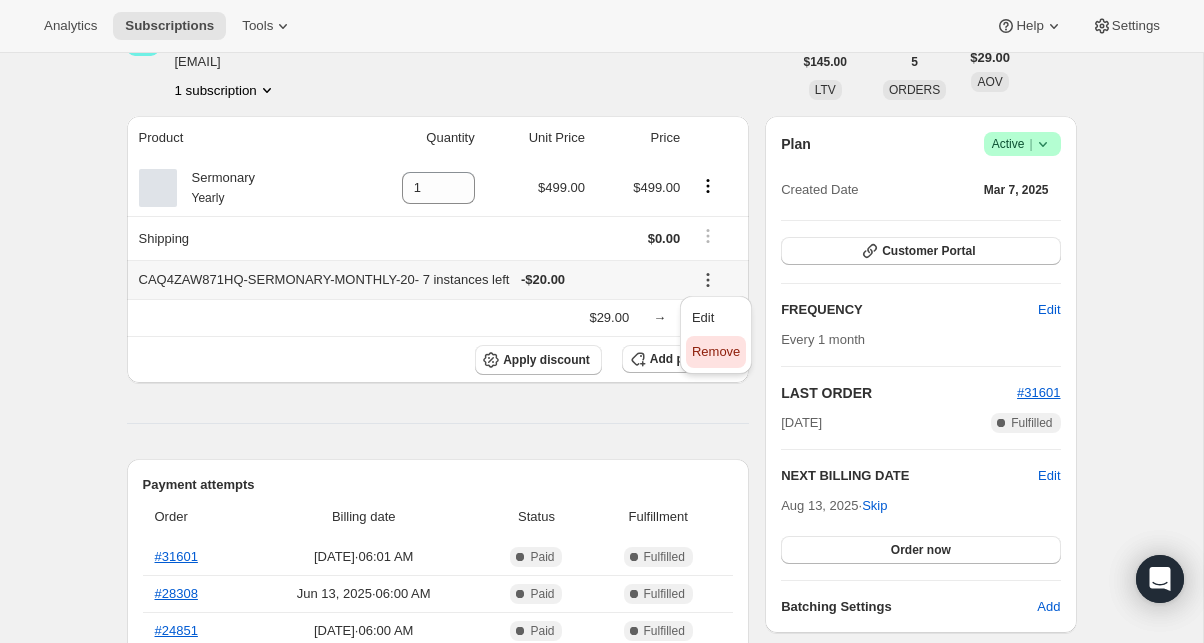 click on "Remove" at bounding box center (716, 351) 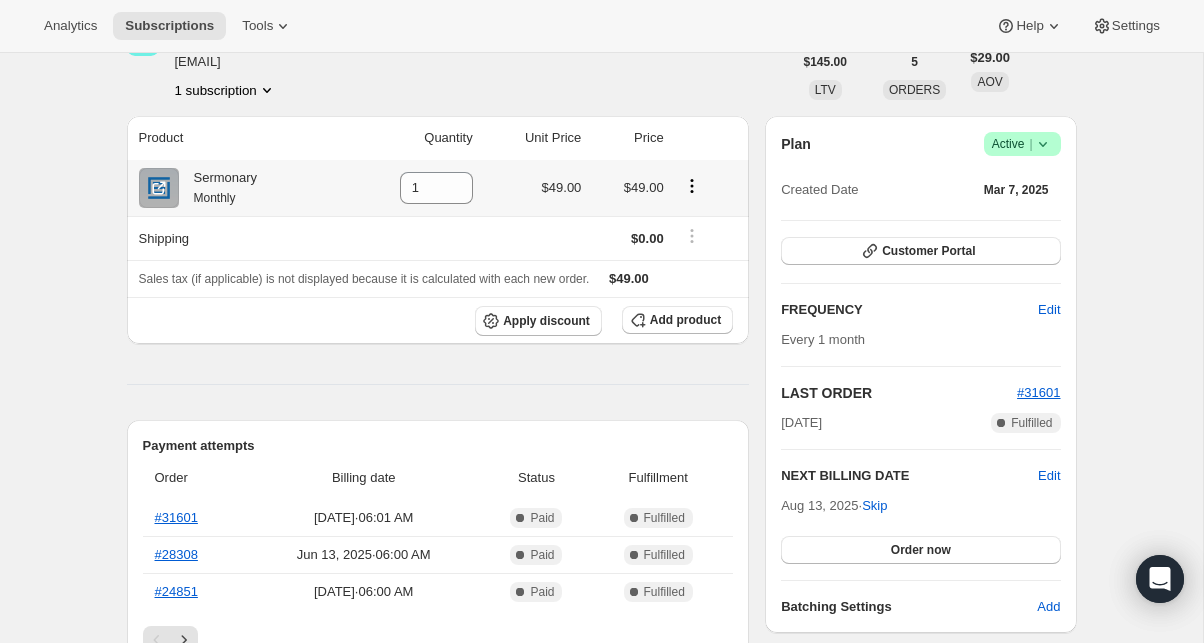 click 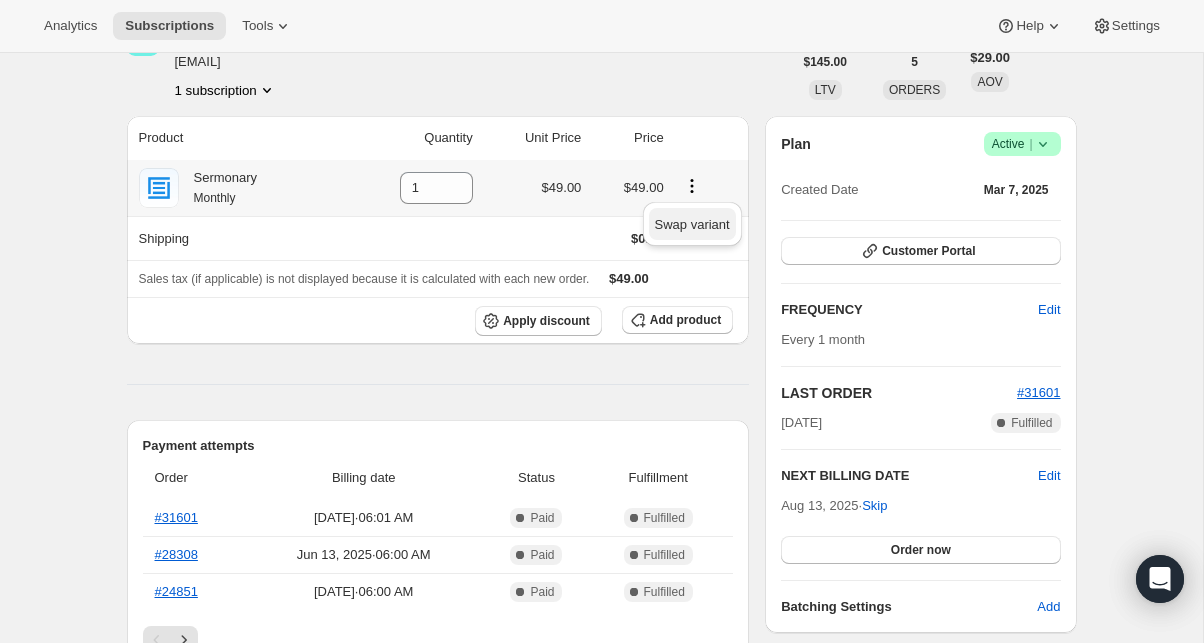 click on "Swap variant" at bounding box center [692, 224] 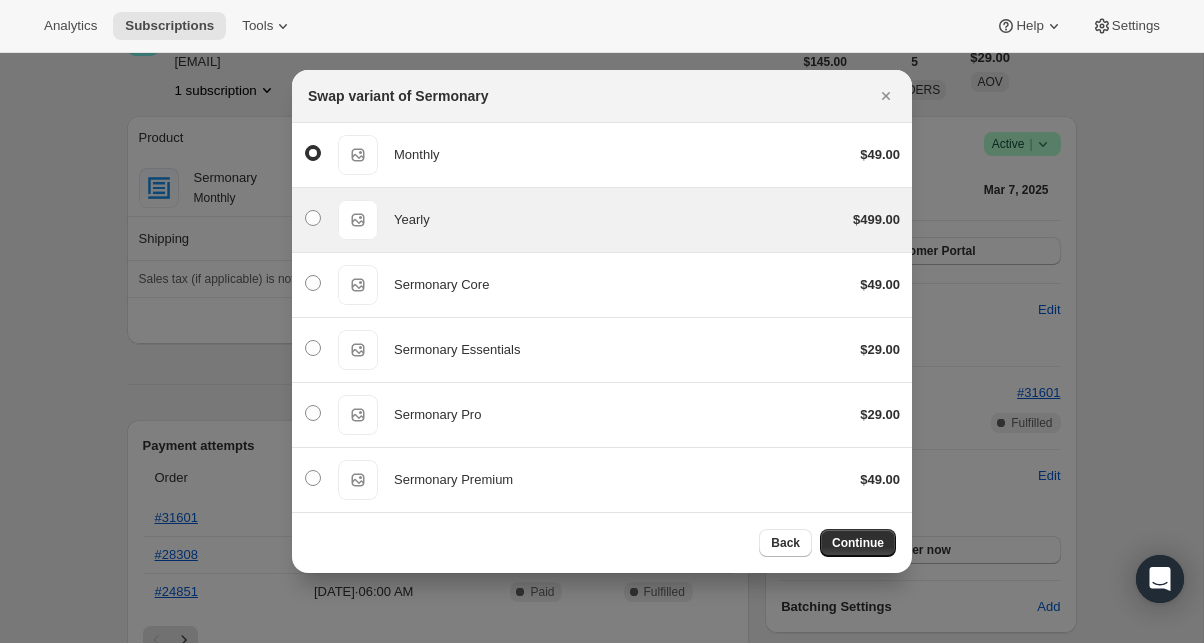 click on "Yearly" at bounding box center (615, 220) 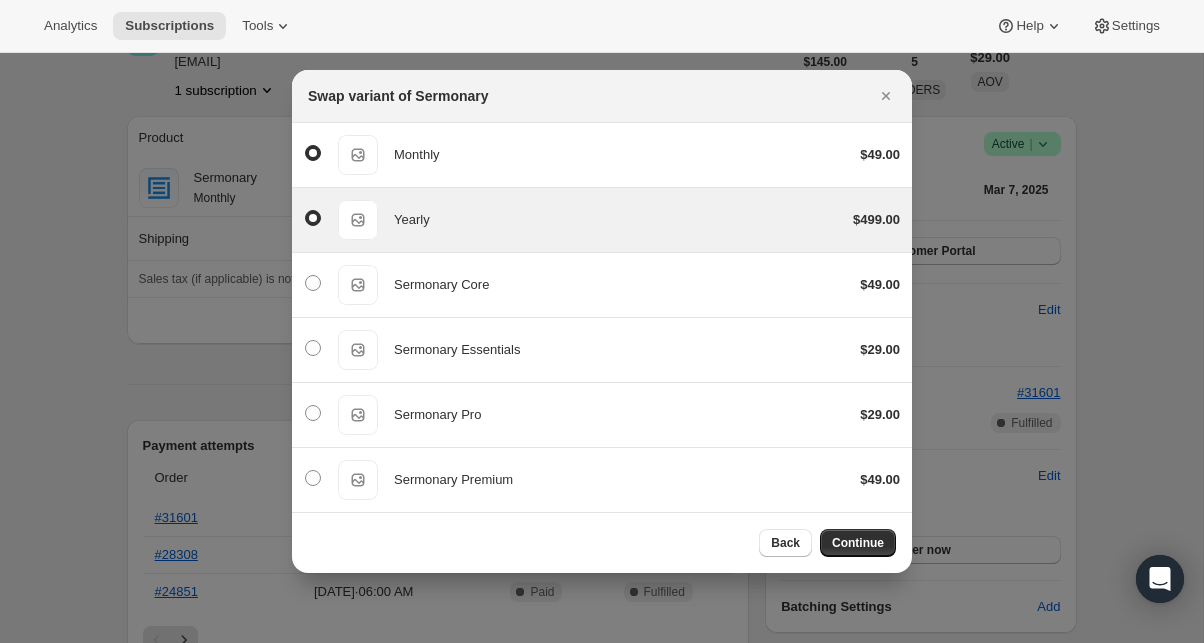 radio on "false" 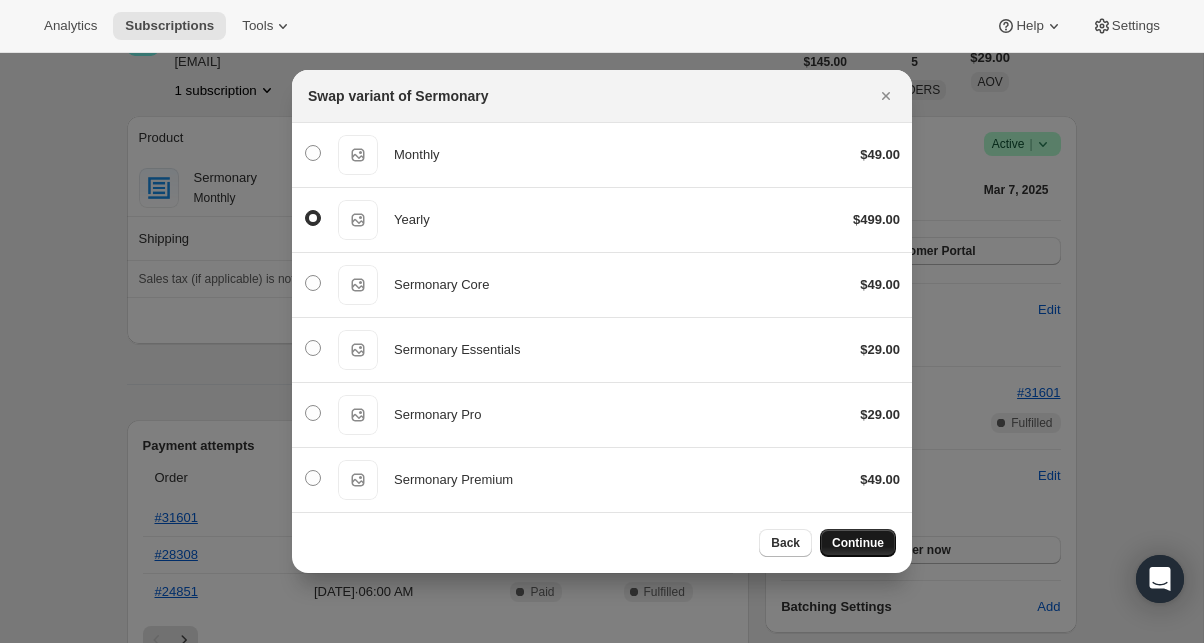 click on "Continue" at bounding box center (858, 543) 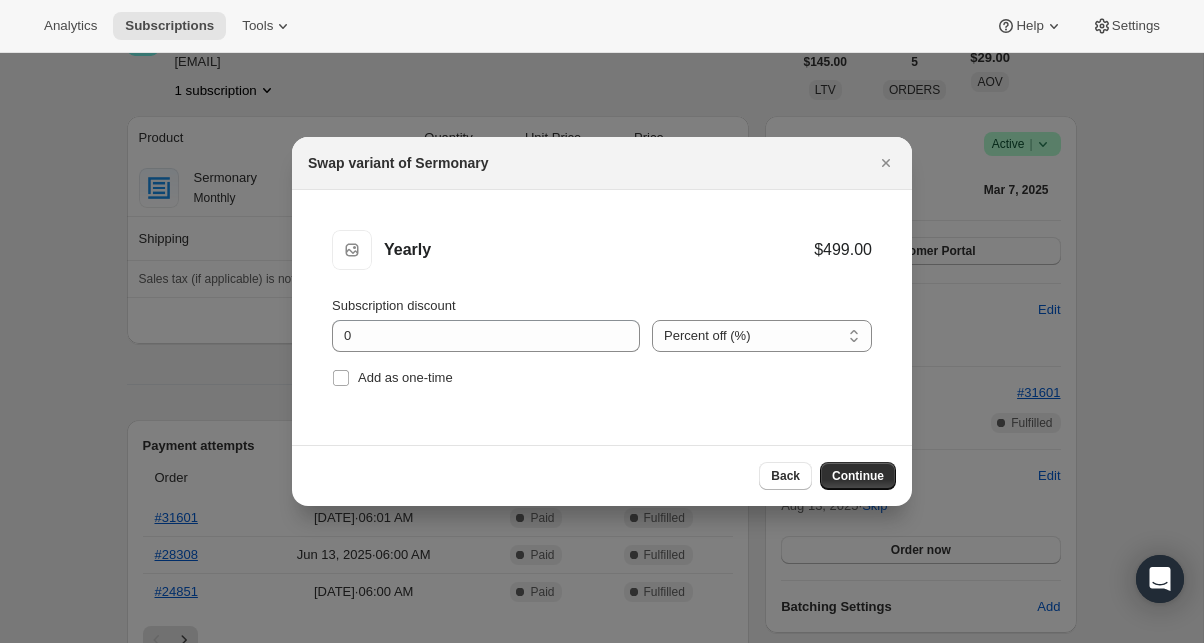 click on "Back Continue" at bounding box center [602, 475] 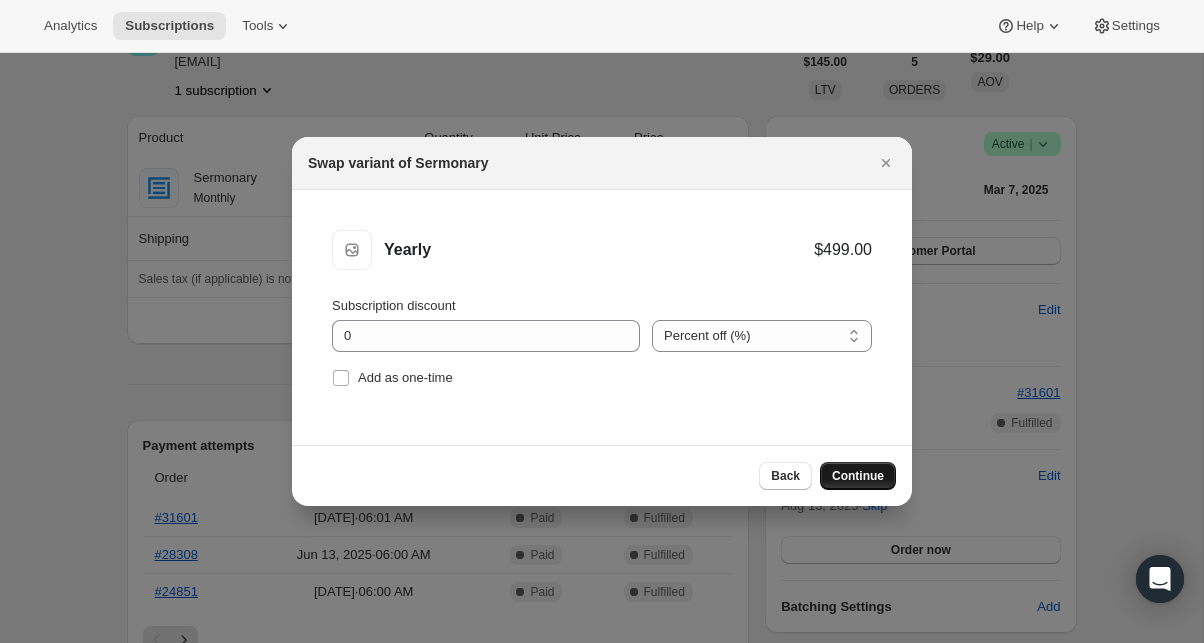 click on "Continue" at bounding box center (858, 476) 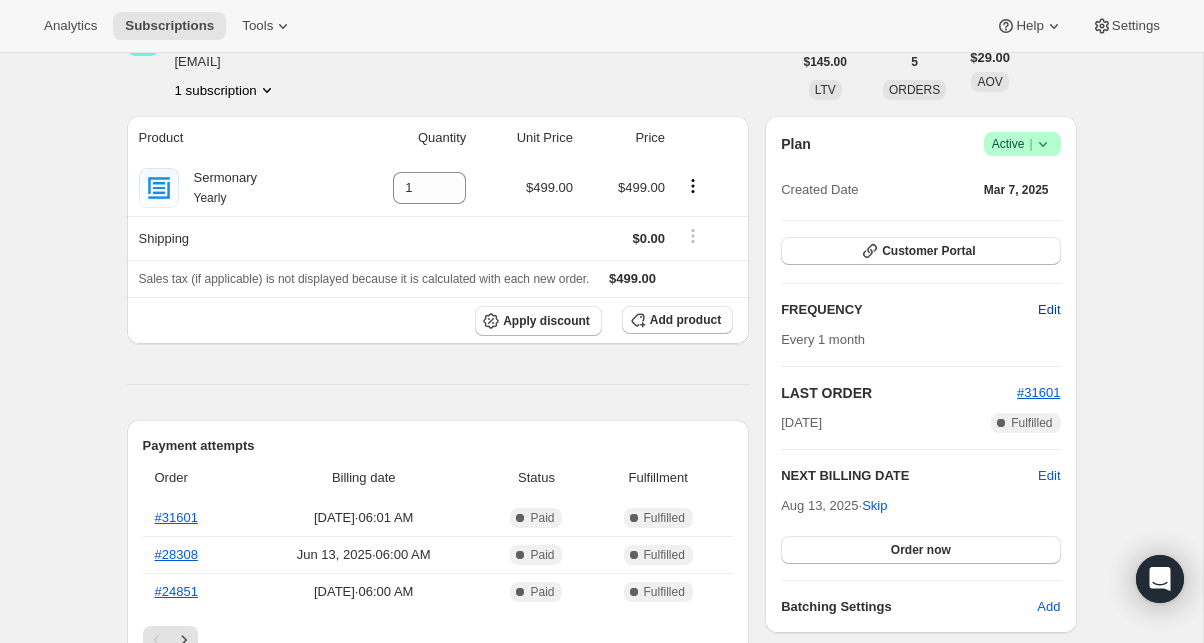 click on "Edit" at bounding box center [1049, 310] 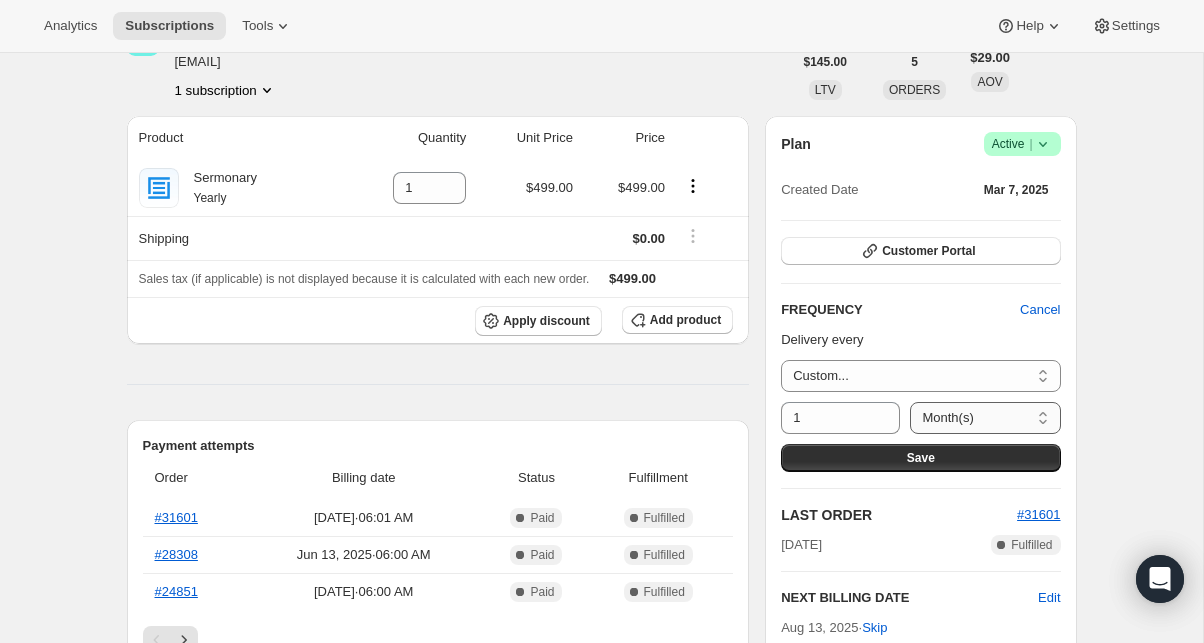 click on "Day(s) Week(s) Month(s) Year(s)" at bounding box center [985, 418] 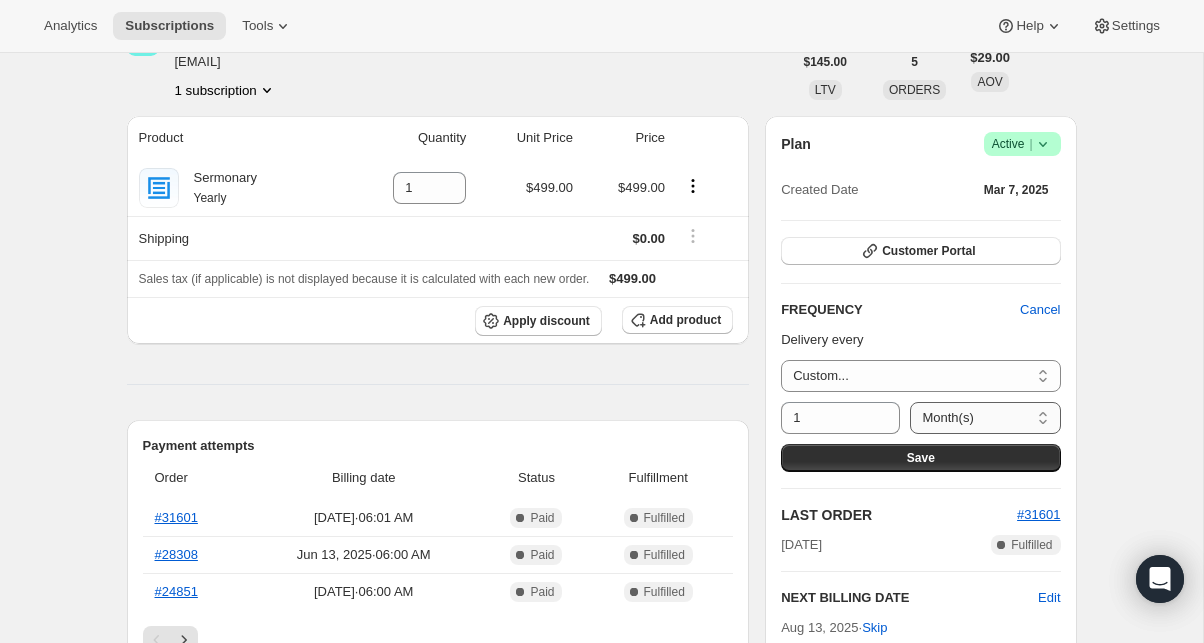 select on "YEAR" 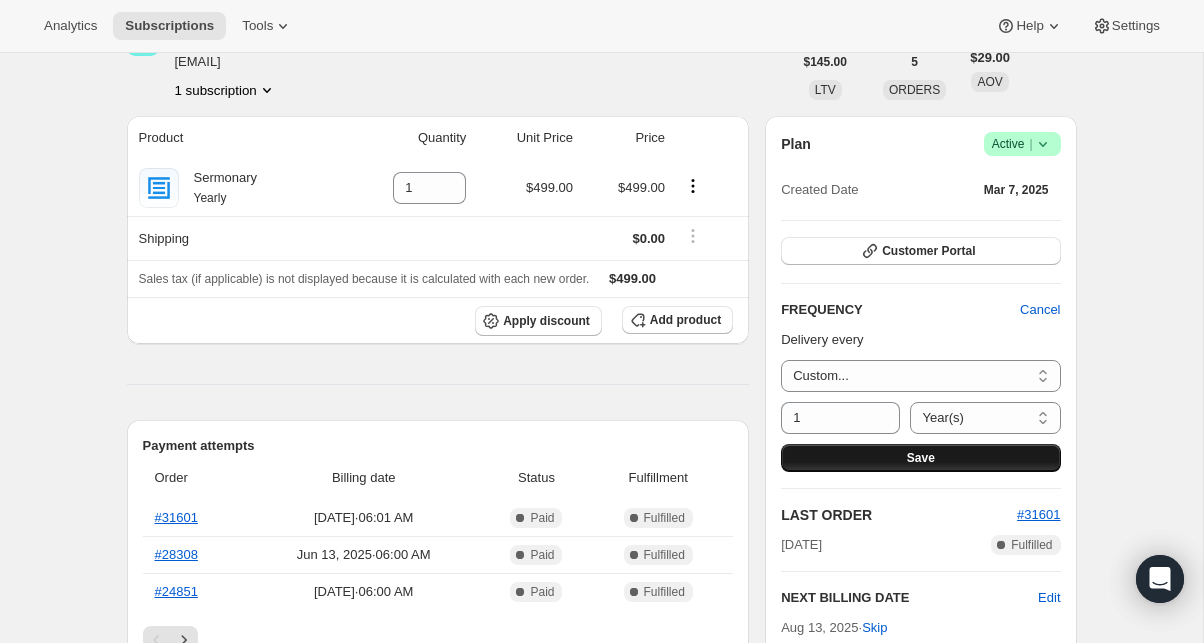 click on "Save" at bounding box center (920, 458) 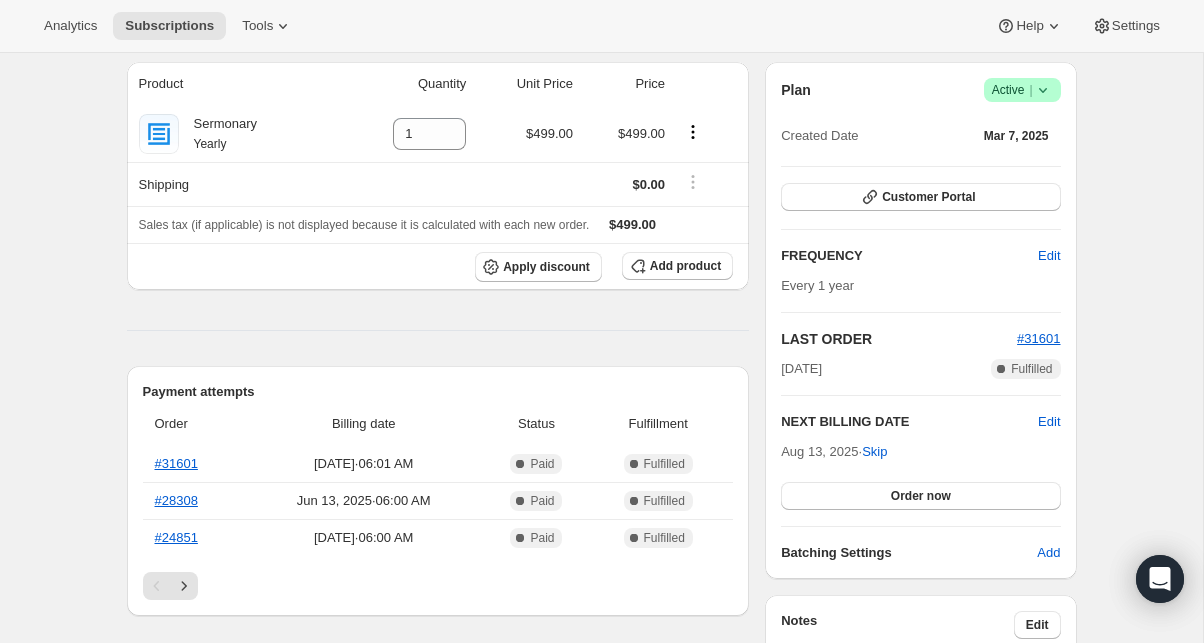 scroll, scrollTop: 291, scrollLeft: 0, axis: vertical 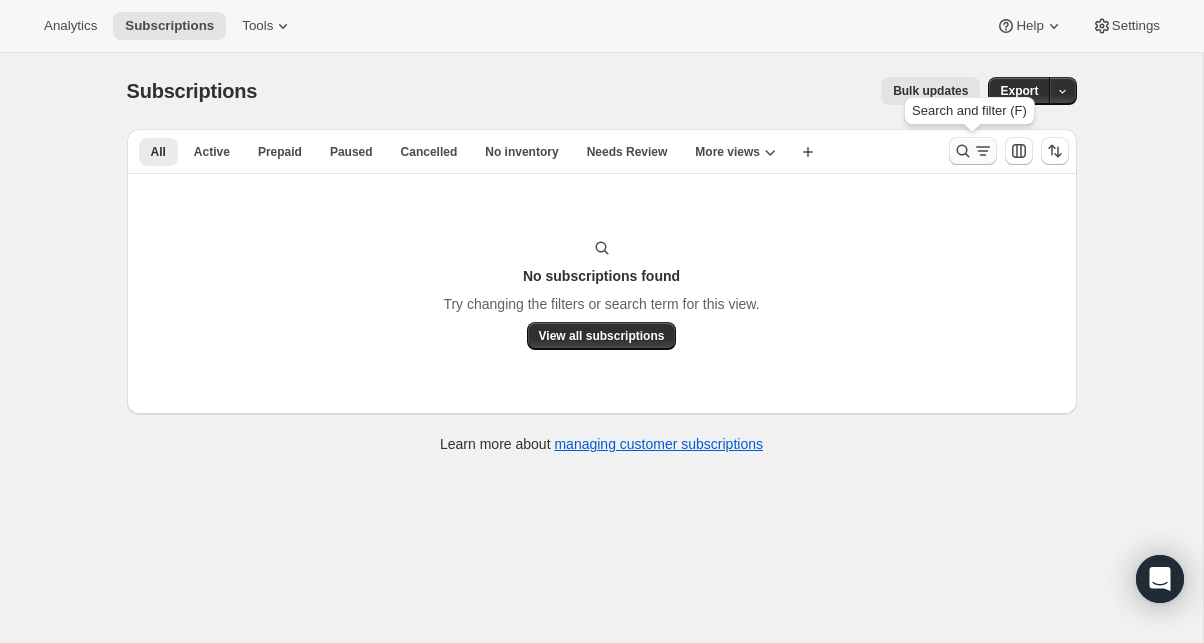 click 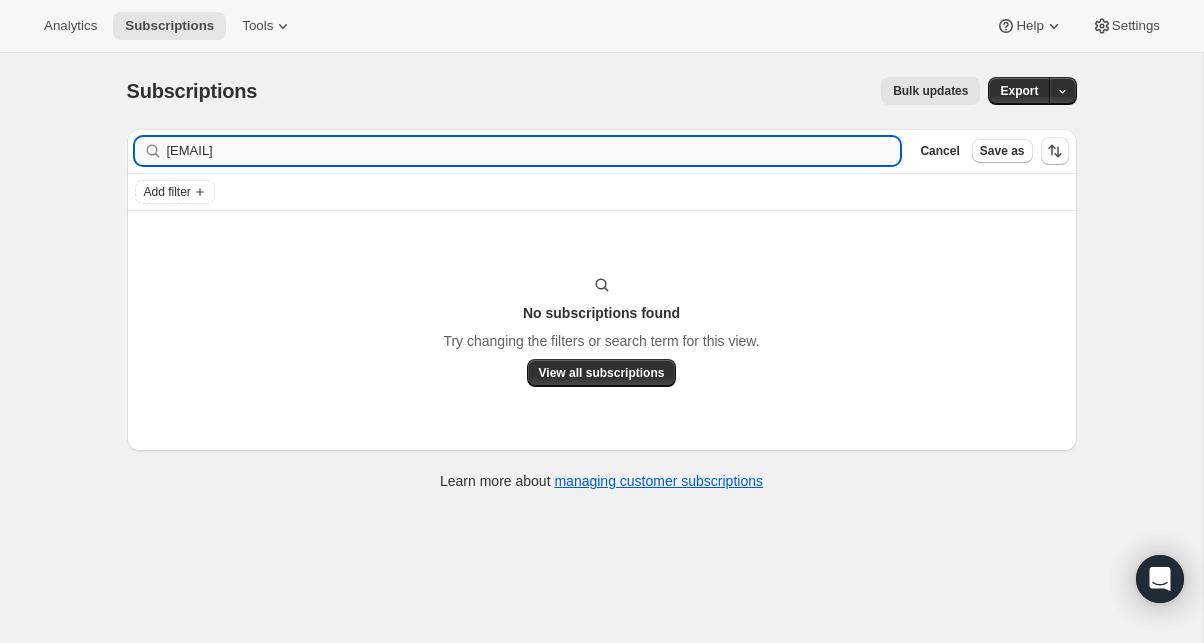 click on "calebdaniels2022@gmail.com" at bounding box center [534, 151] 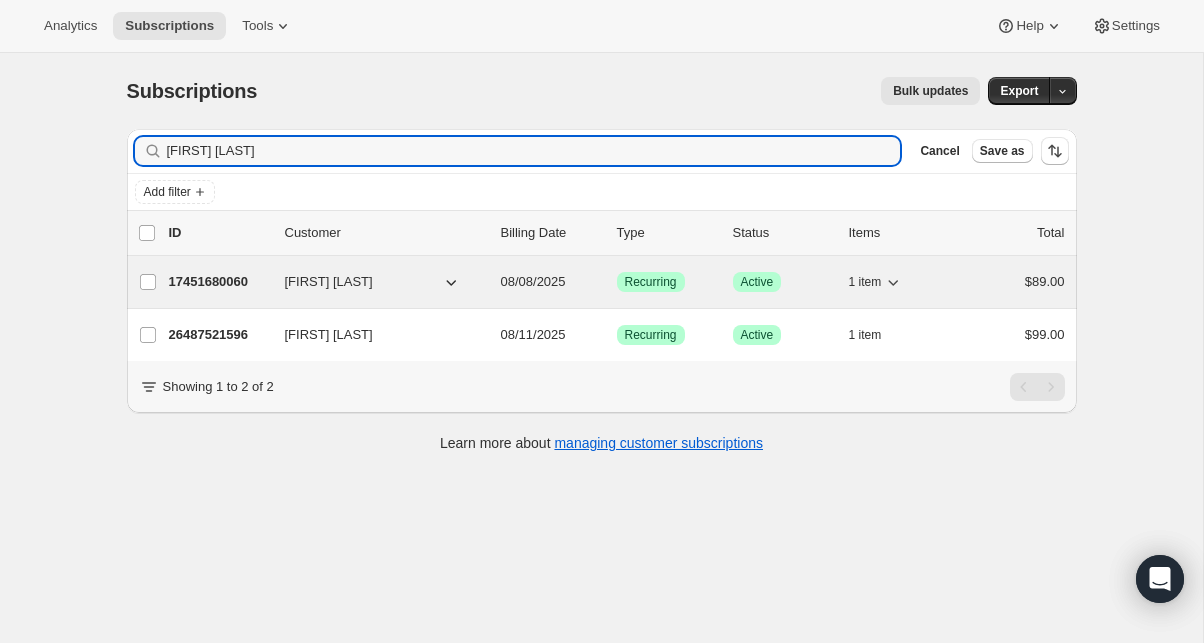 type on "Sean McIntyre" 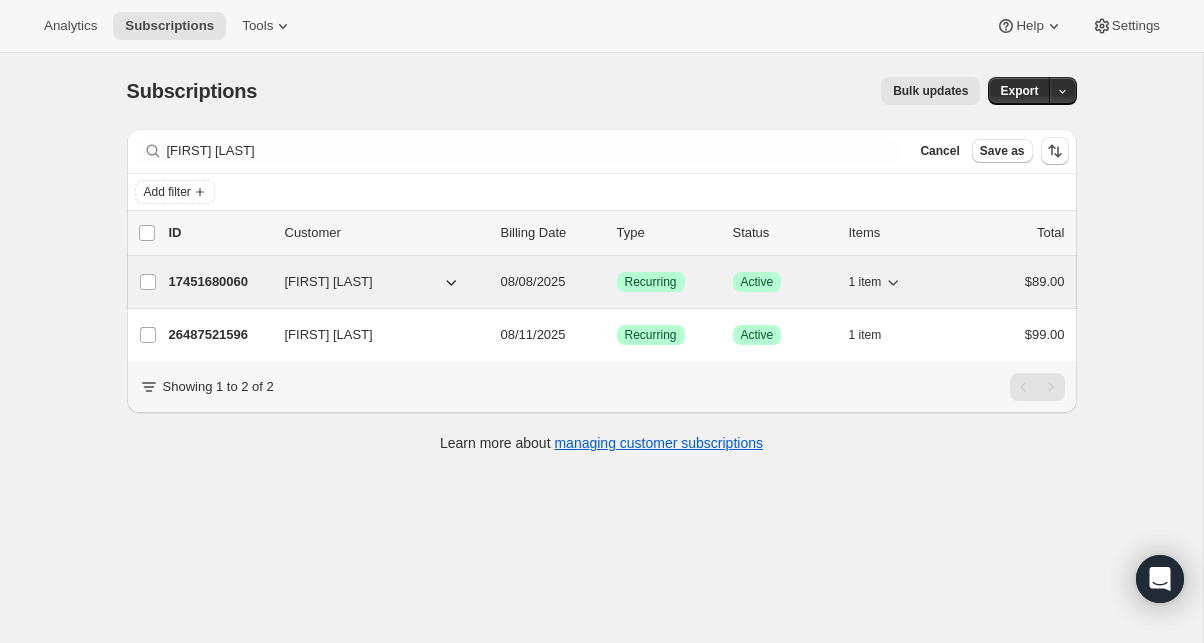 click on "17451680060" at bounding box center (219, 282) 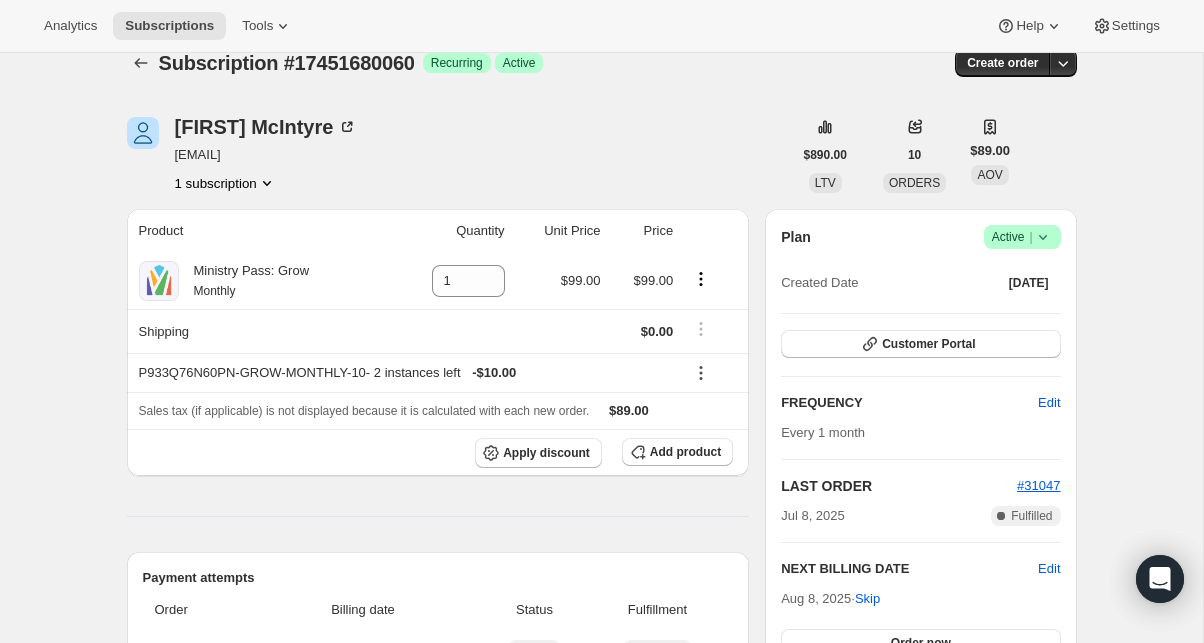scroll, scrollTop: 26, scrollLeft: 0, axis: vertical 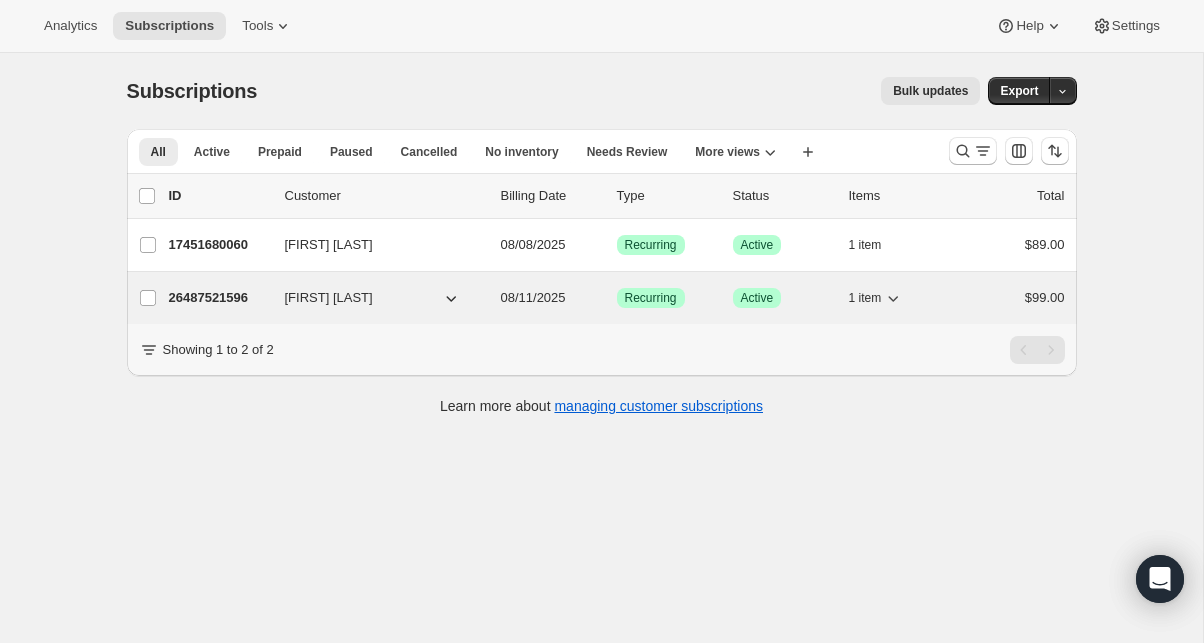 click on "26487521596" at bounding box center (219, 298) 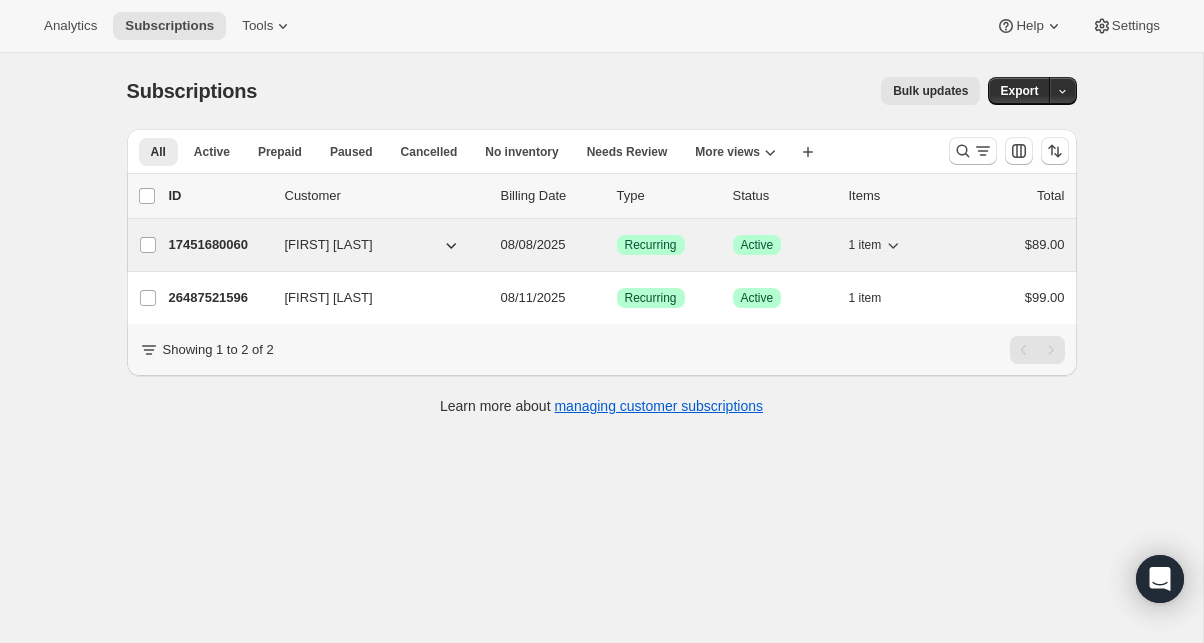 click on "17451680060" at bounding box center [219, 245] 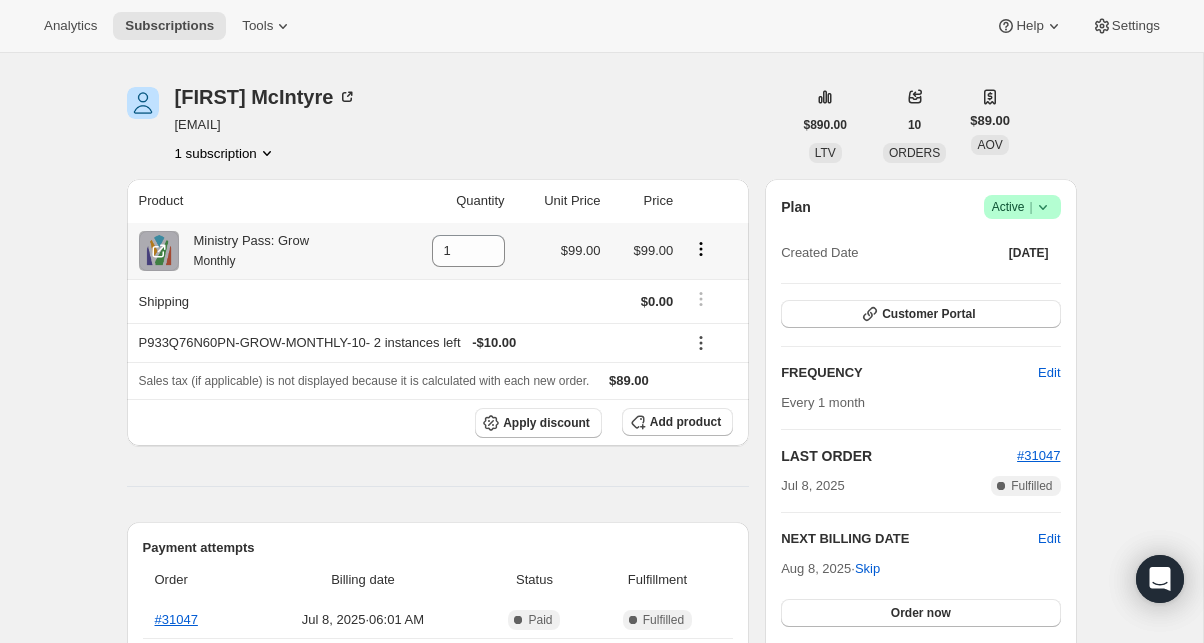 scroll, scrollTop: 0, scrollLeft: 0, axis: both 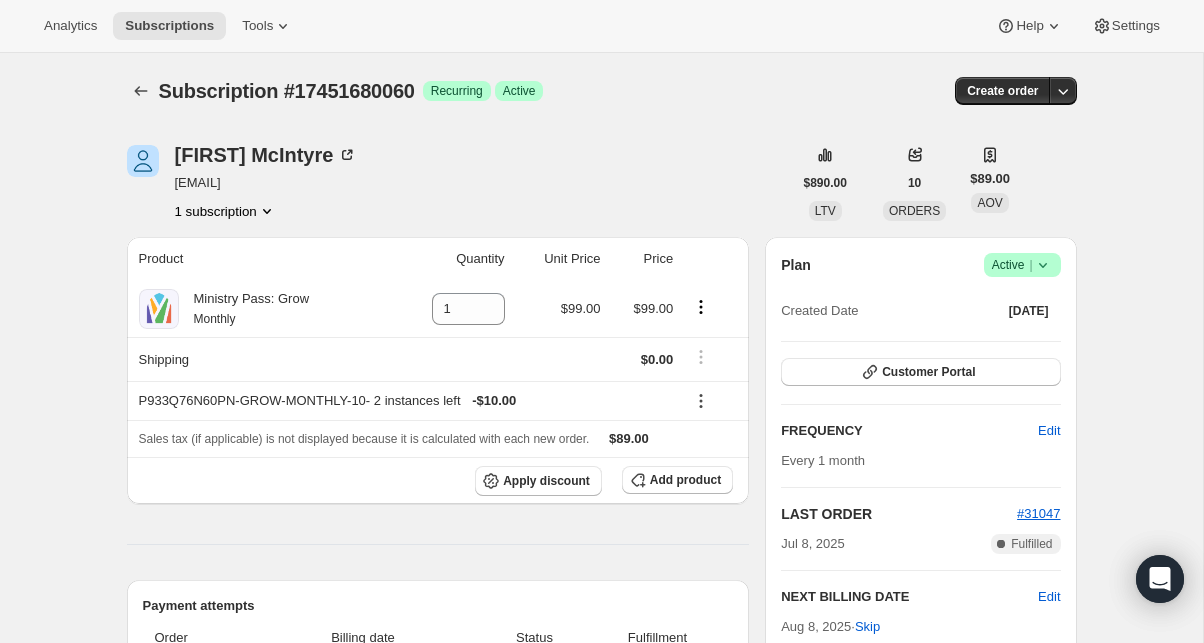 drag, startPoint x: 170, startPoint y: 189, endPoint x: 328, endPoint y: 191, distance: 158.01266 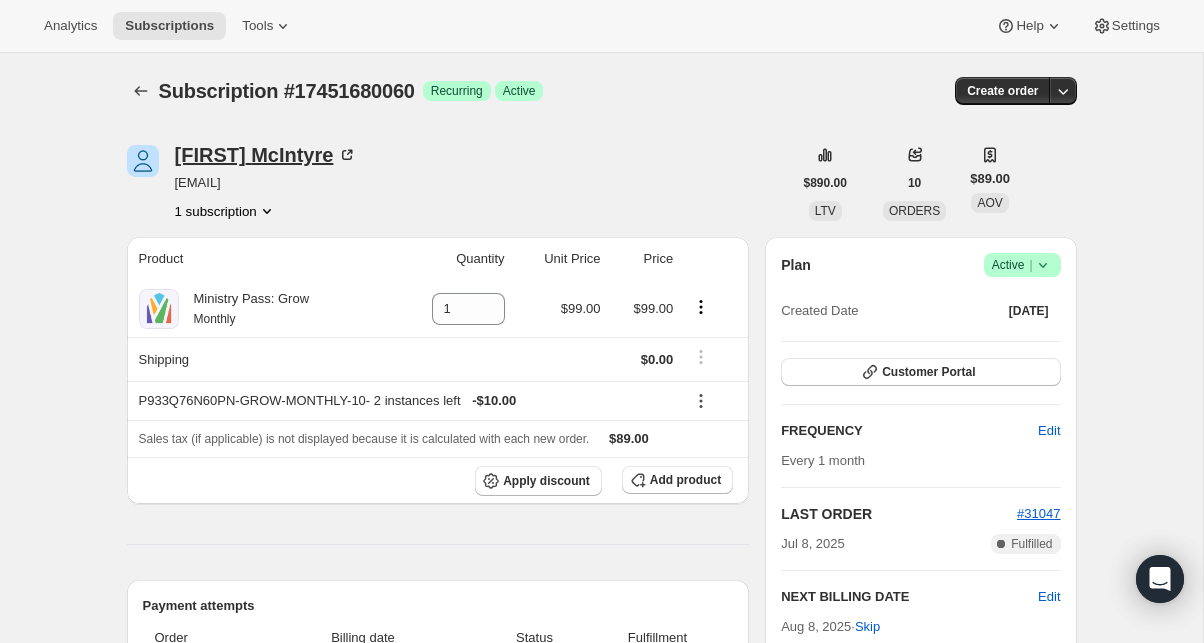 click on "Sean   McIntyre" at bounding box center [266, 155] 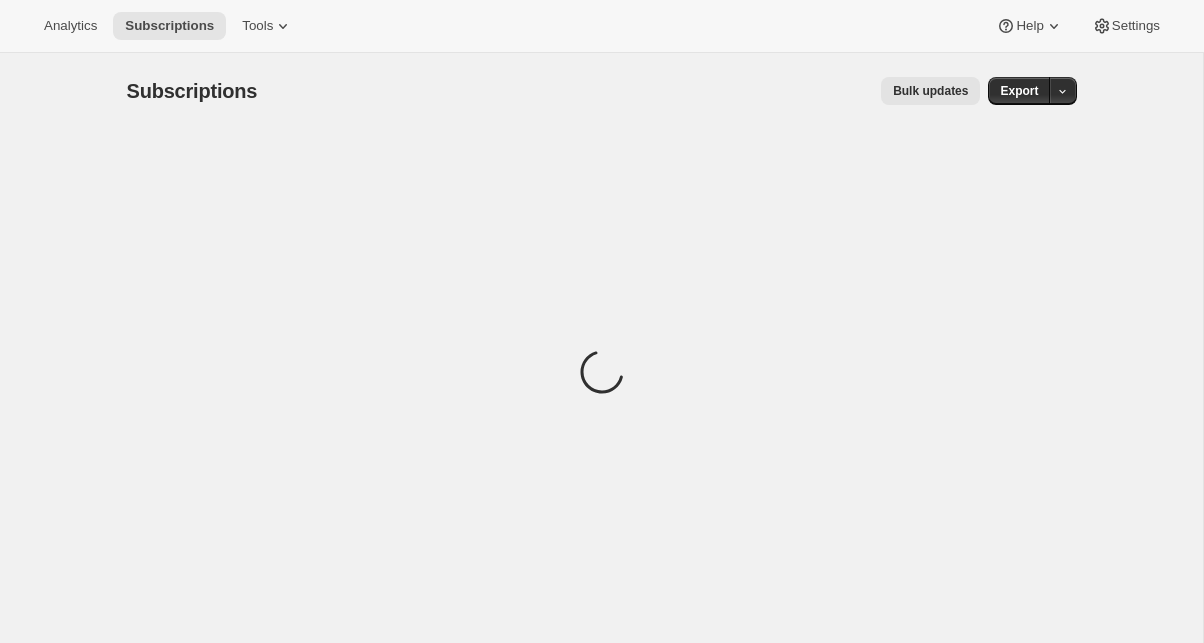 scroll, scrollTop: 0, scrollLeft: 0, axis: both 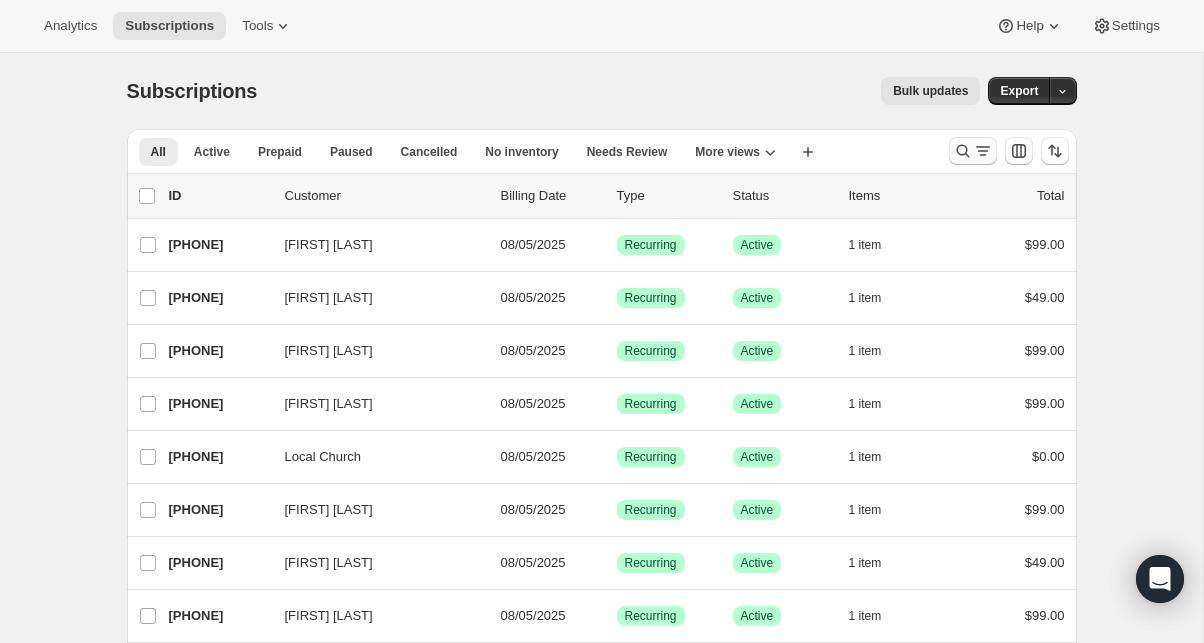 click 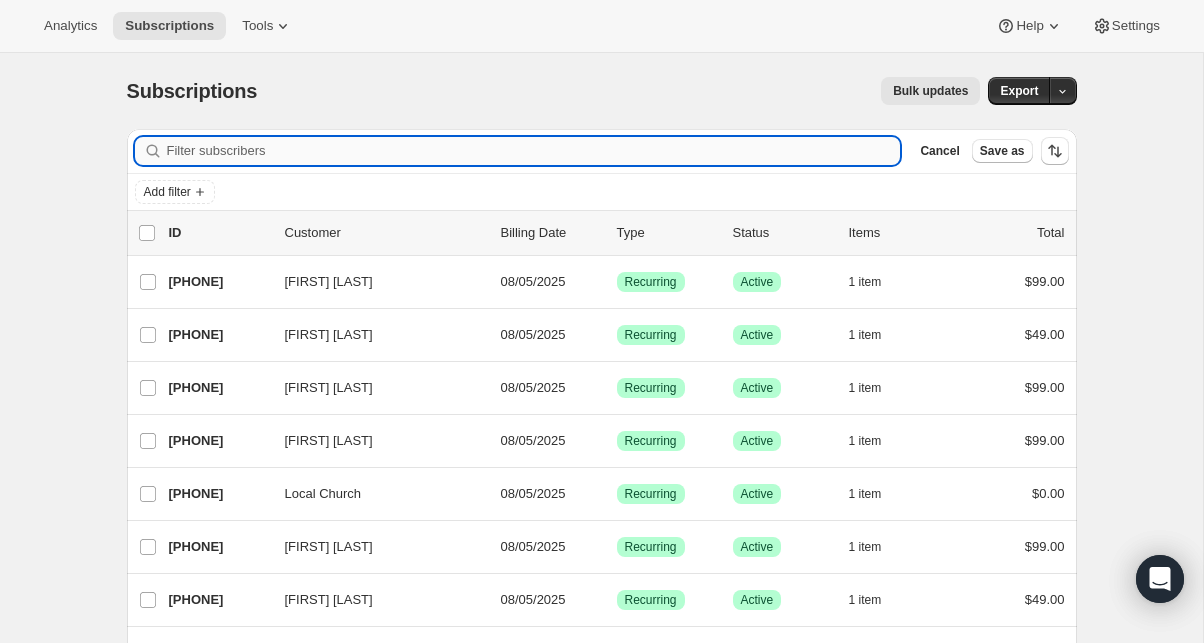 paste on "[EMAIL]" 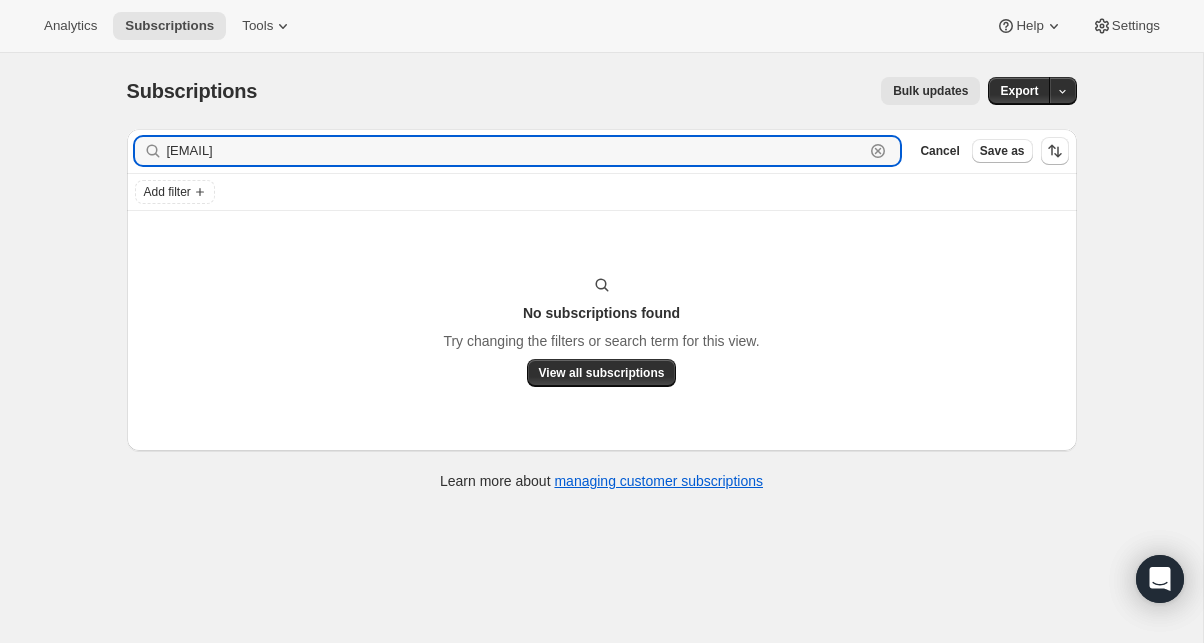 type on "[EMAIL]" 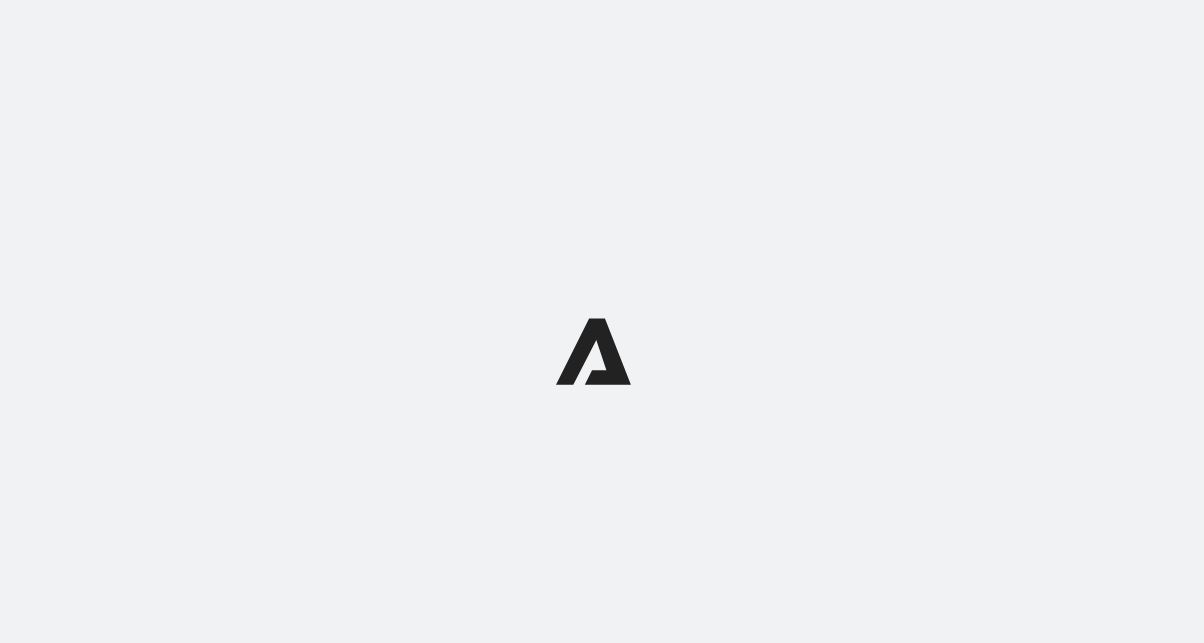 scroll, scrollTop: 0, scrollLeft: 0, axis: both 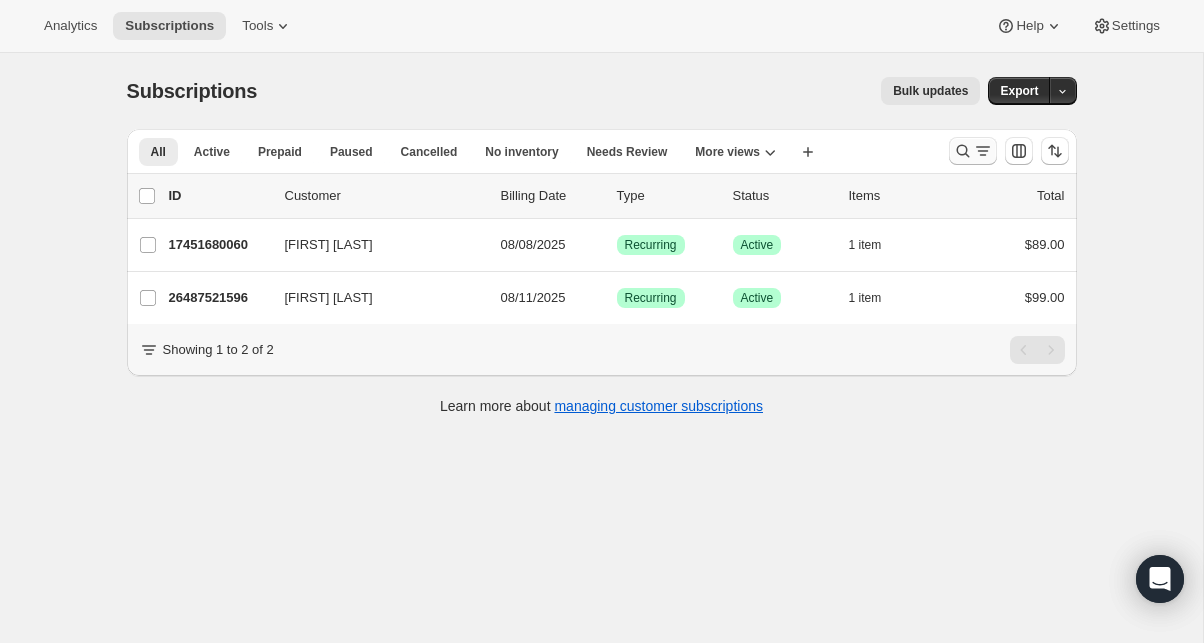 click 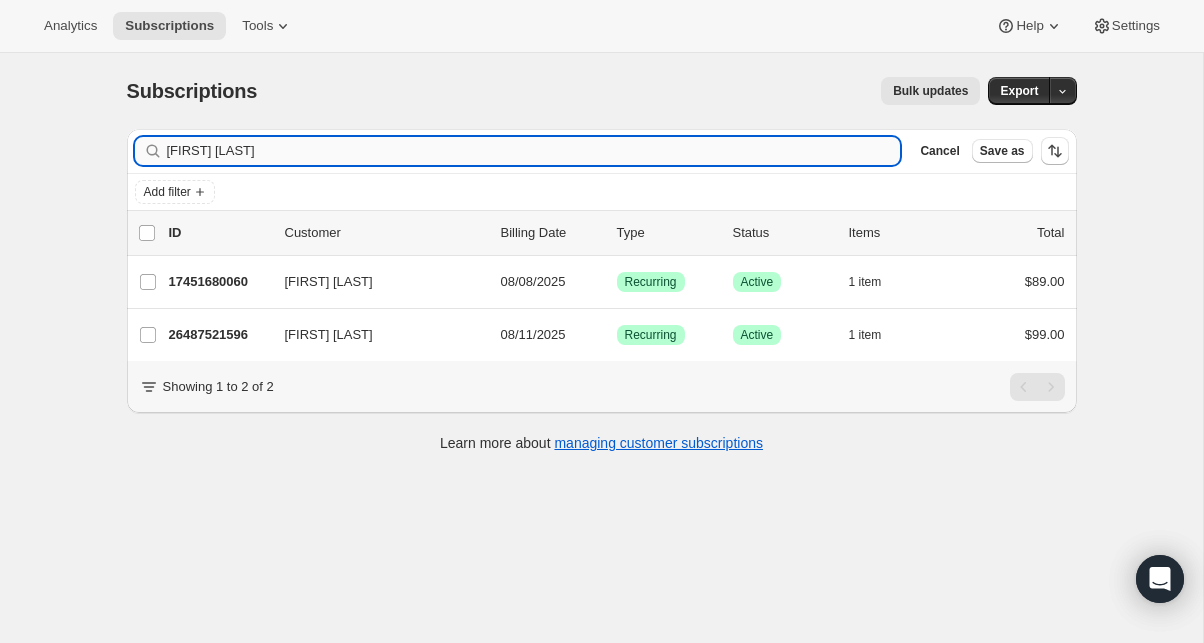 click on "Sean McIntyre" at bounding box center (534, 151) 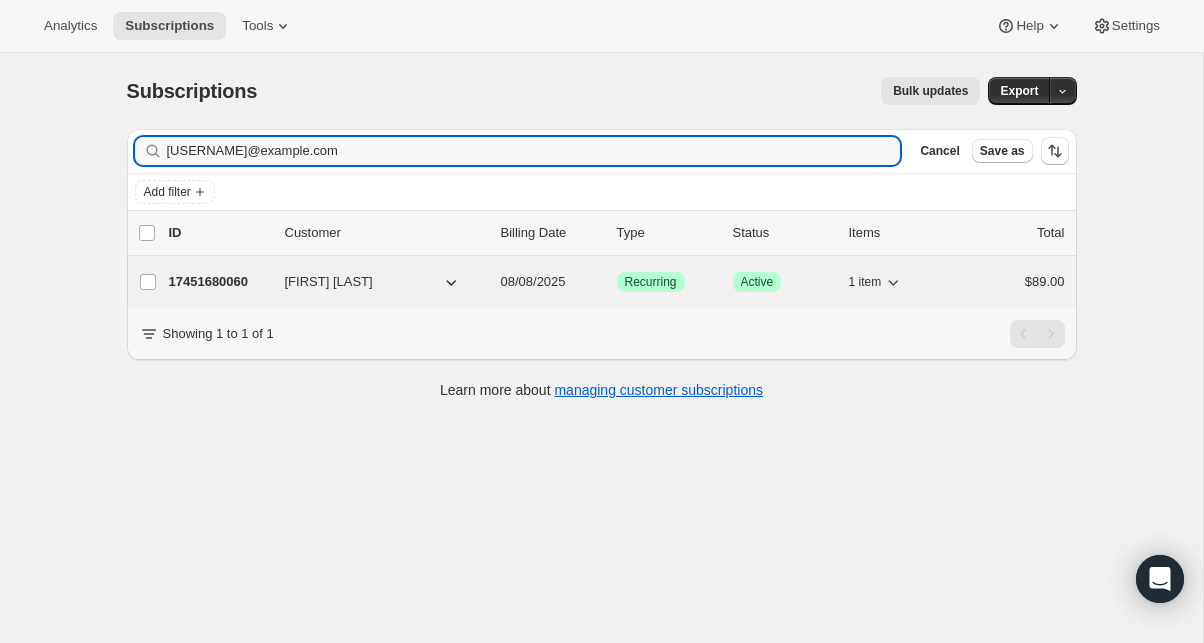 type on "sean@centraliaumc.org" 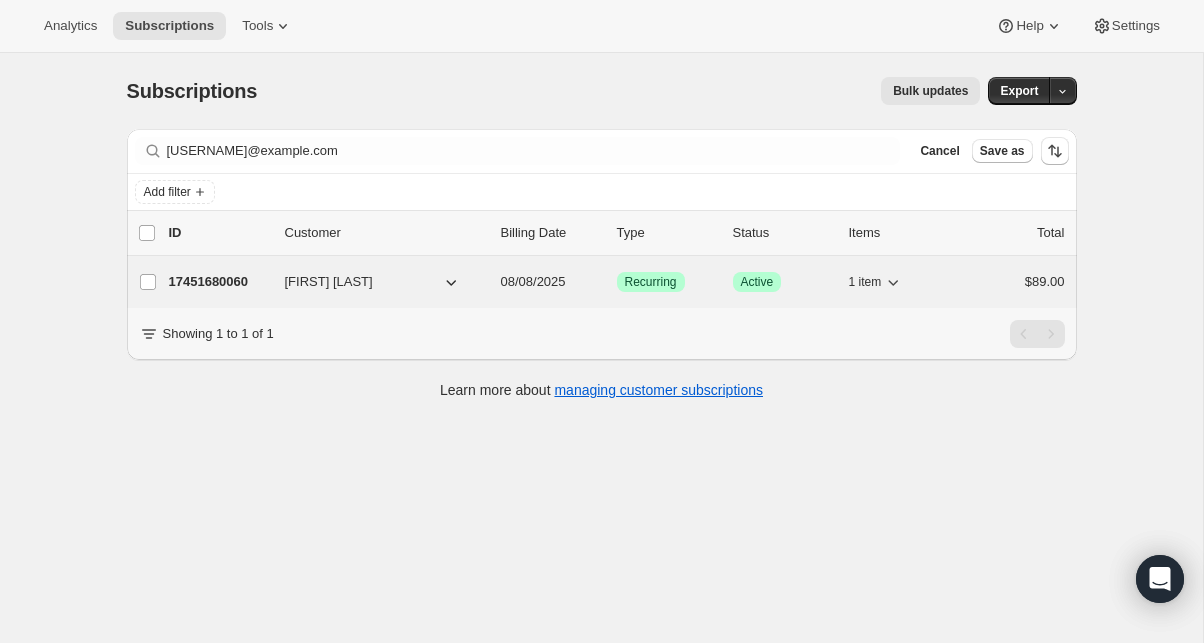 click on "17451680060" at bounding box center [219, 282] 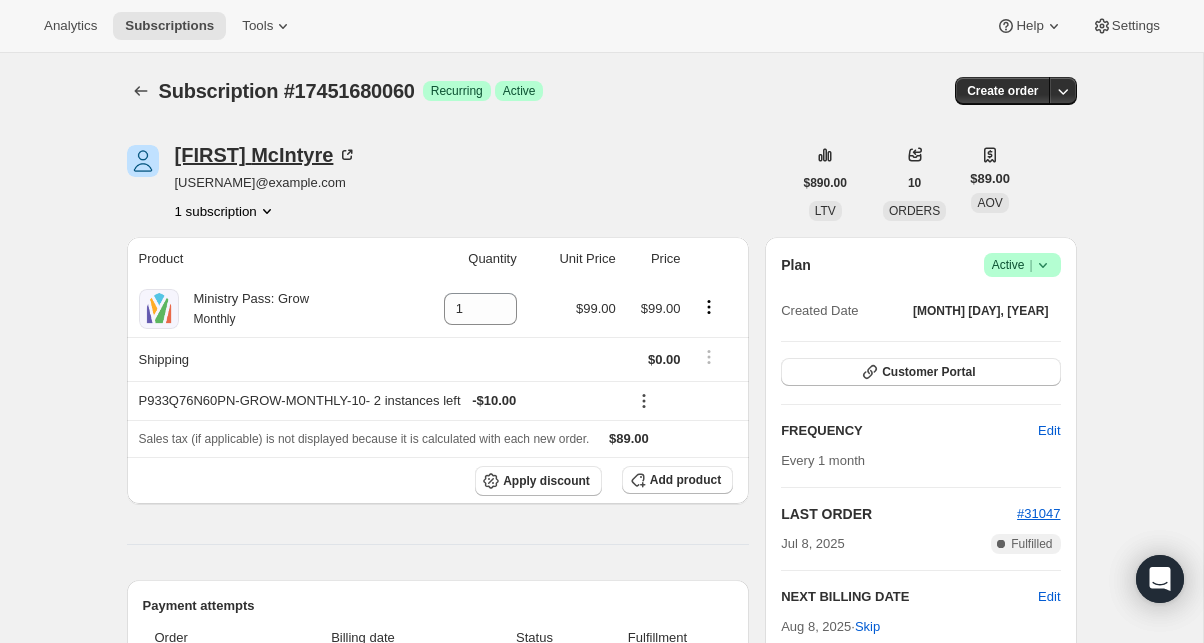 click on "Sean   McIntyre" at bounding box center [266, 155] 